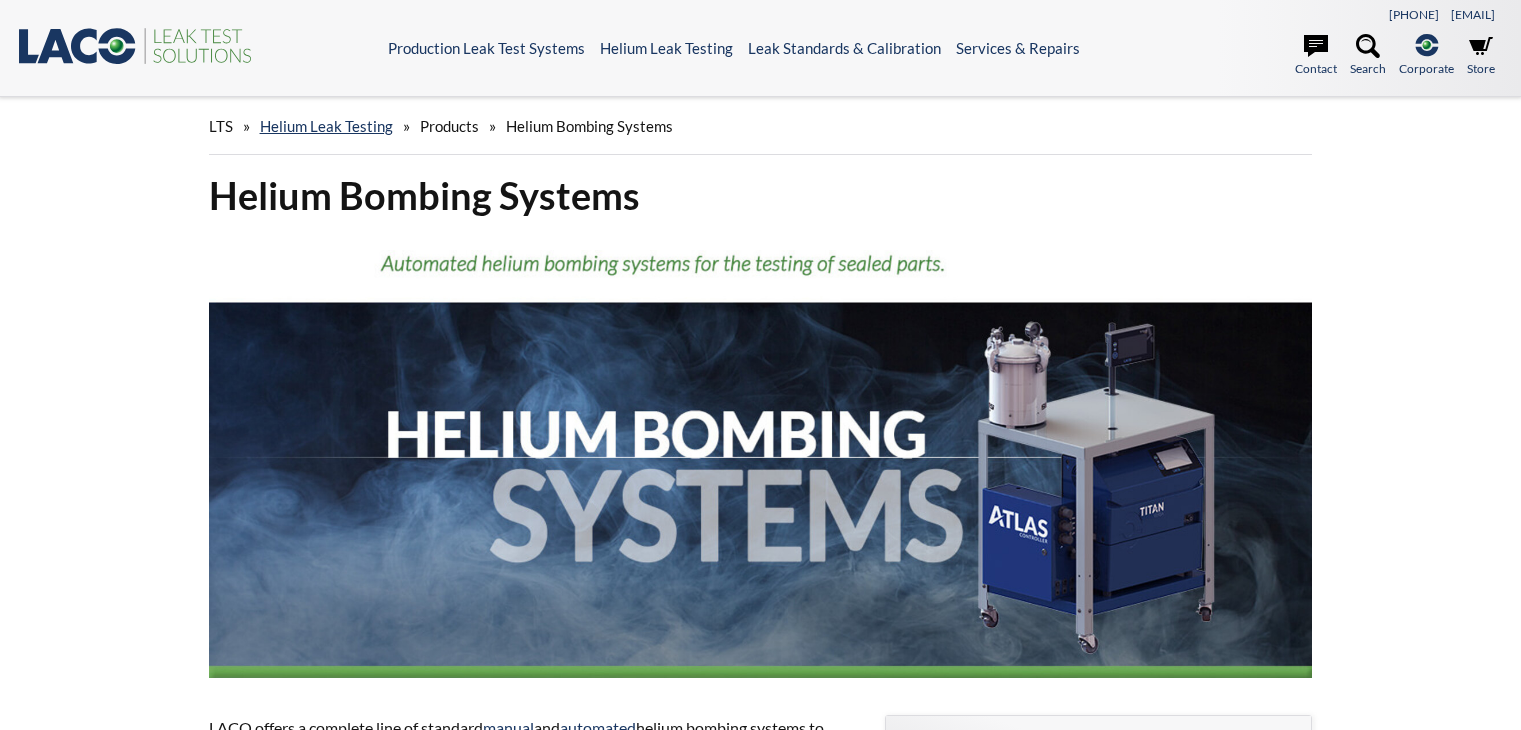 scroll, scrollTop: 0, scrollLeft: 0, axis: both 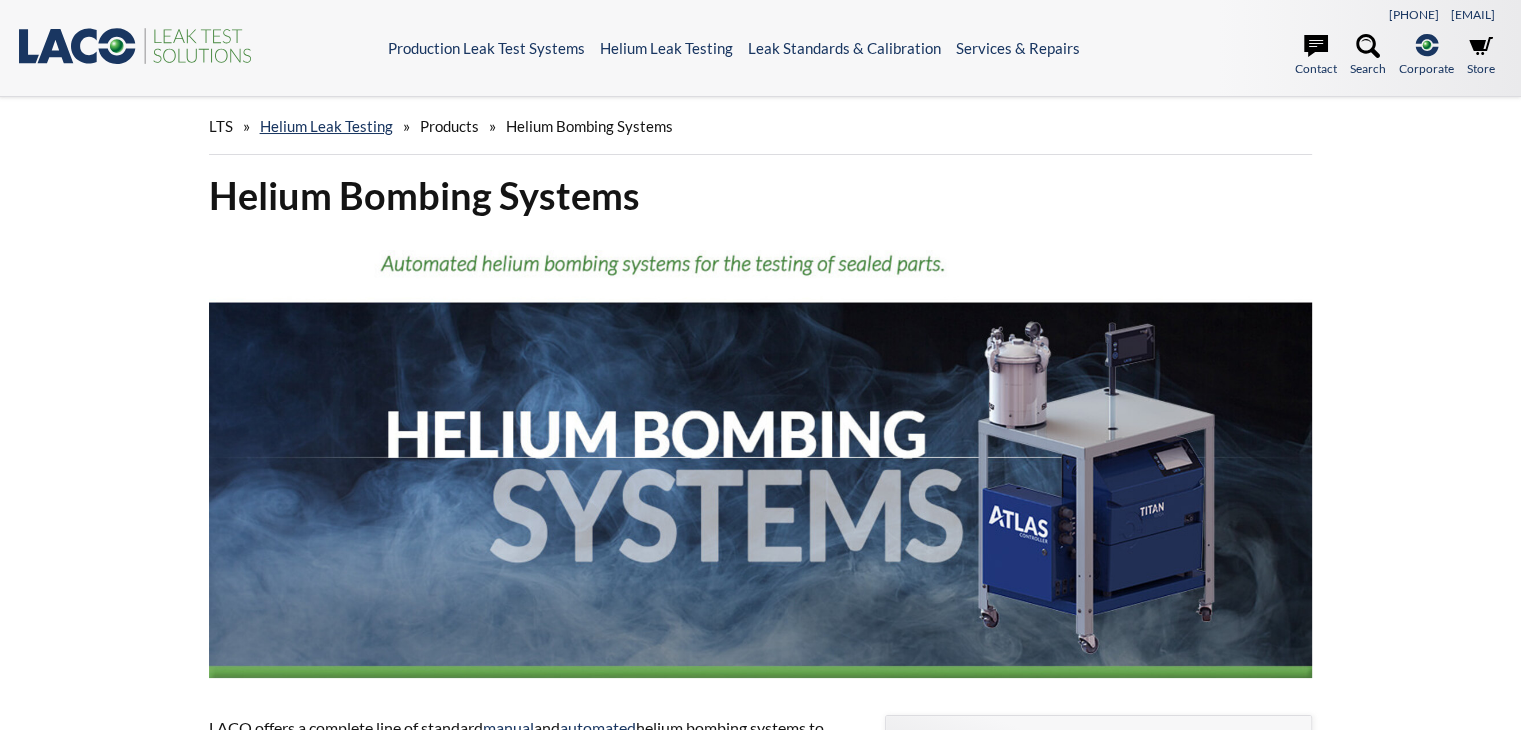 select 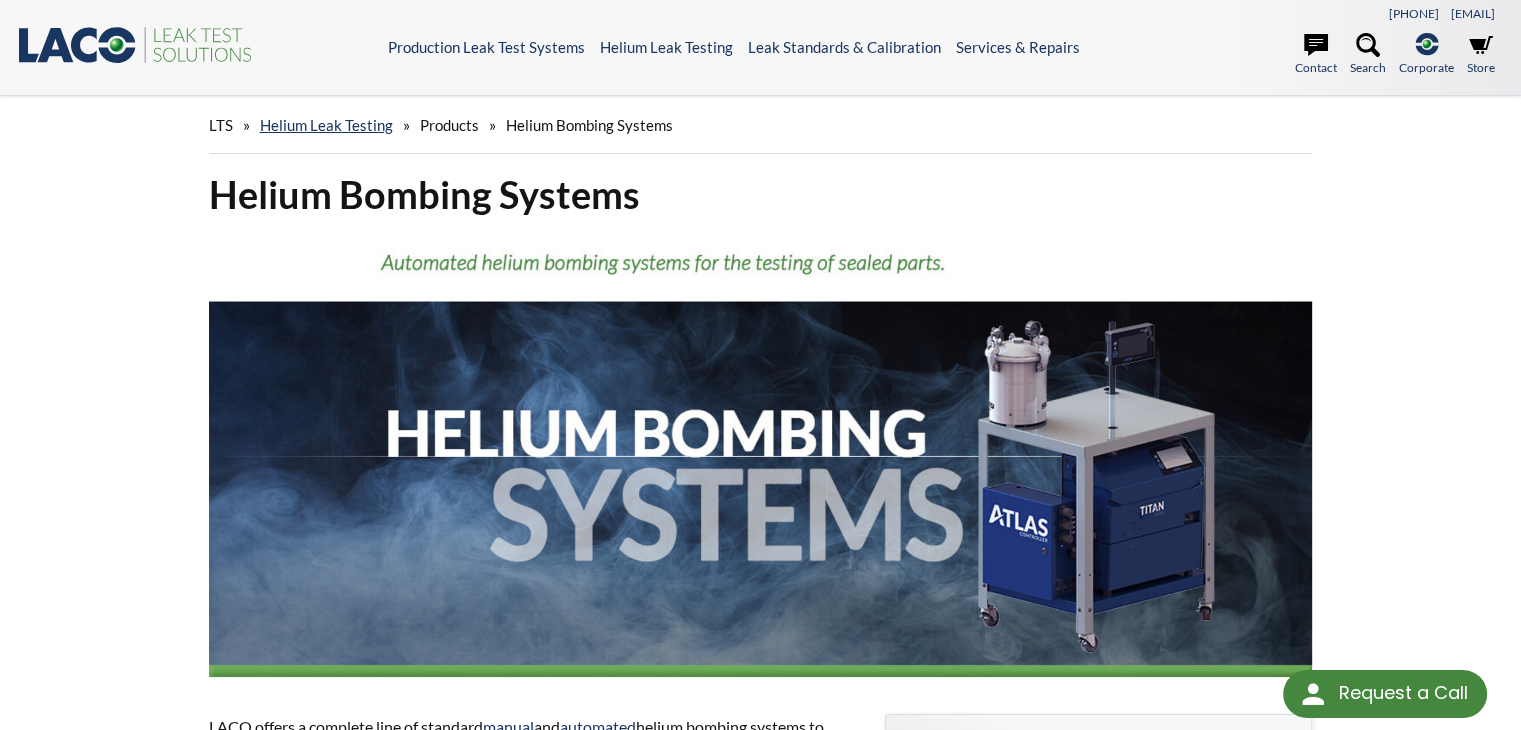 scroll, scrollTop: 0, scrollLeft: 0, axis: both 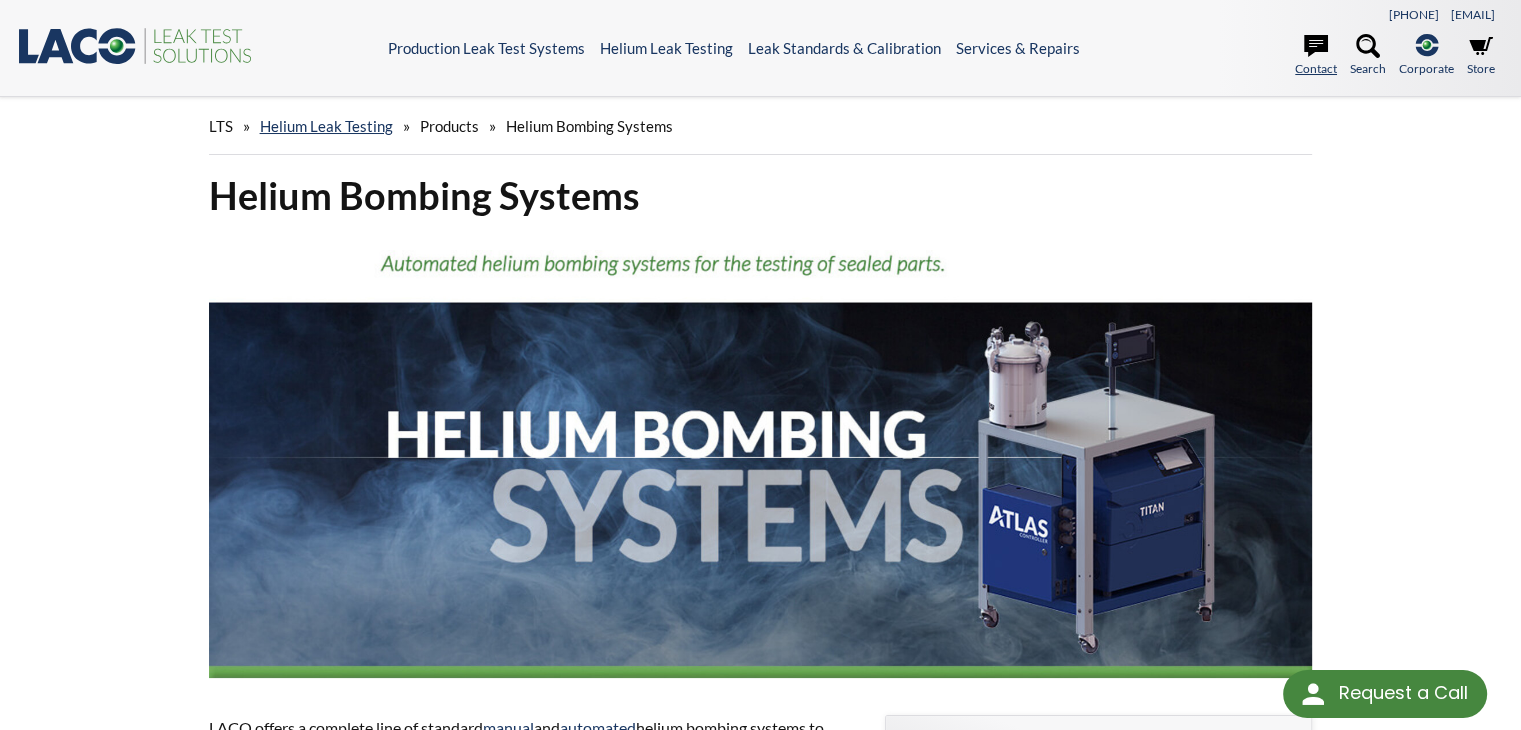 click 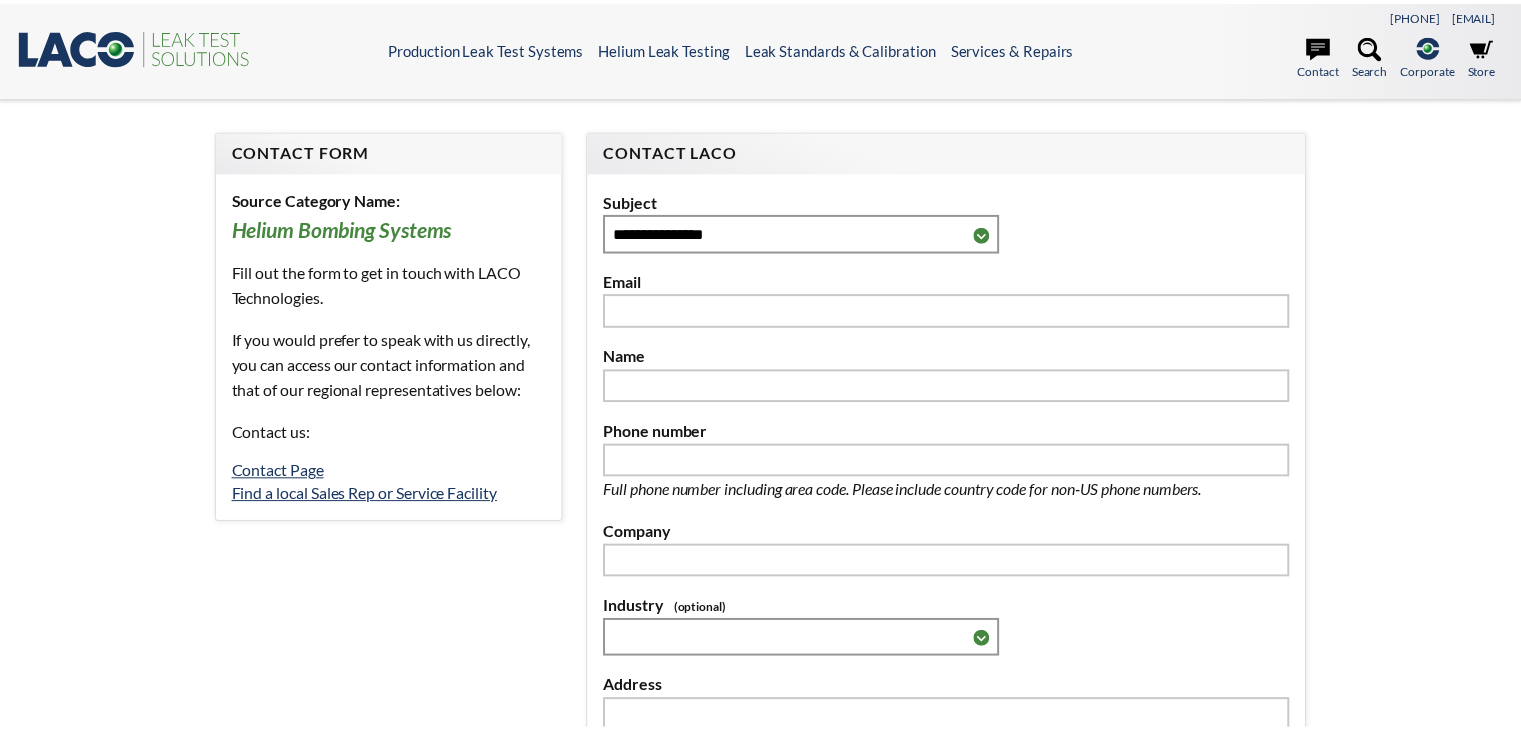scroll, scrollTop: 0, scrollLeft: 0, axis: both 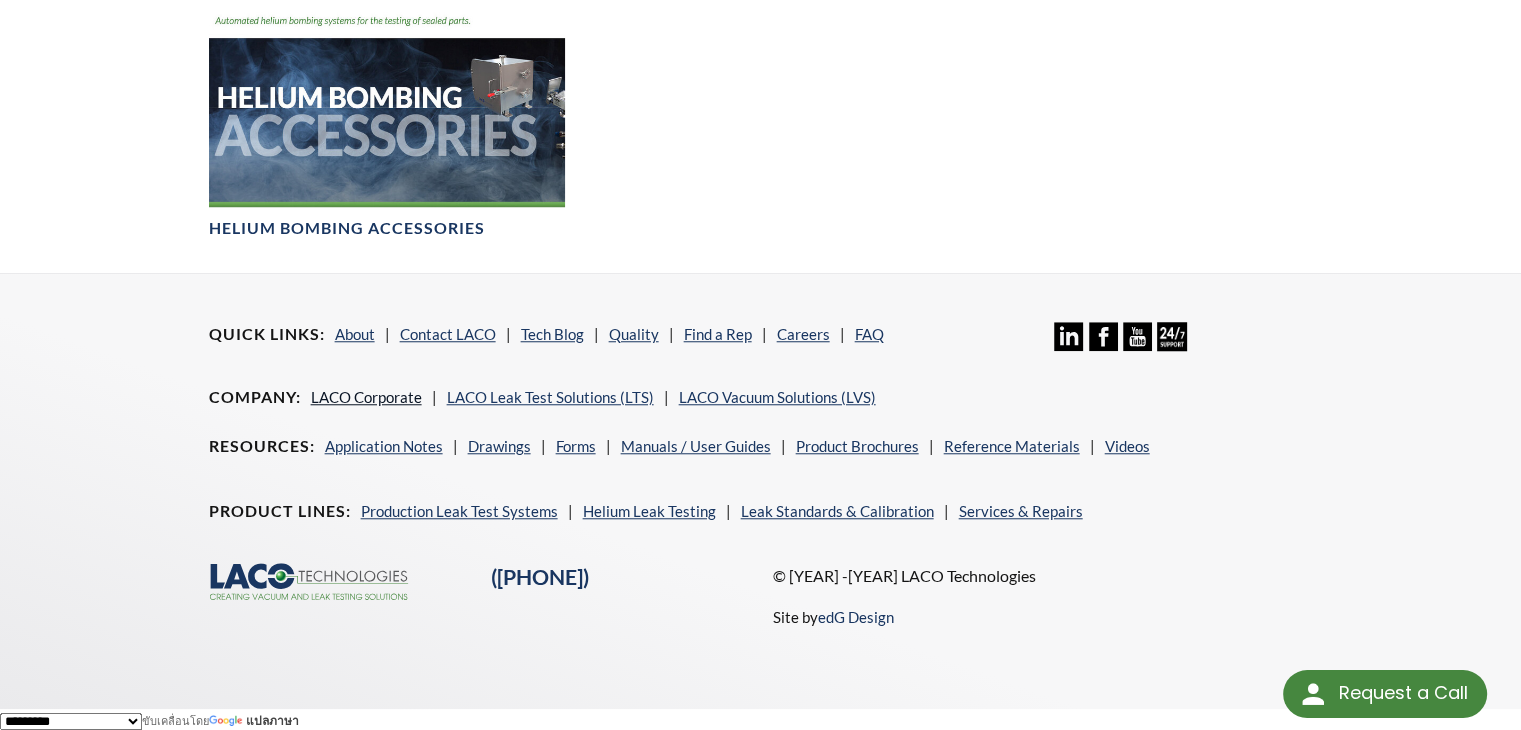 click on "LACO Corporate" at bounding box center (366, 397) 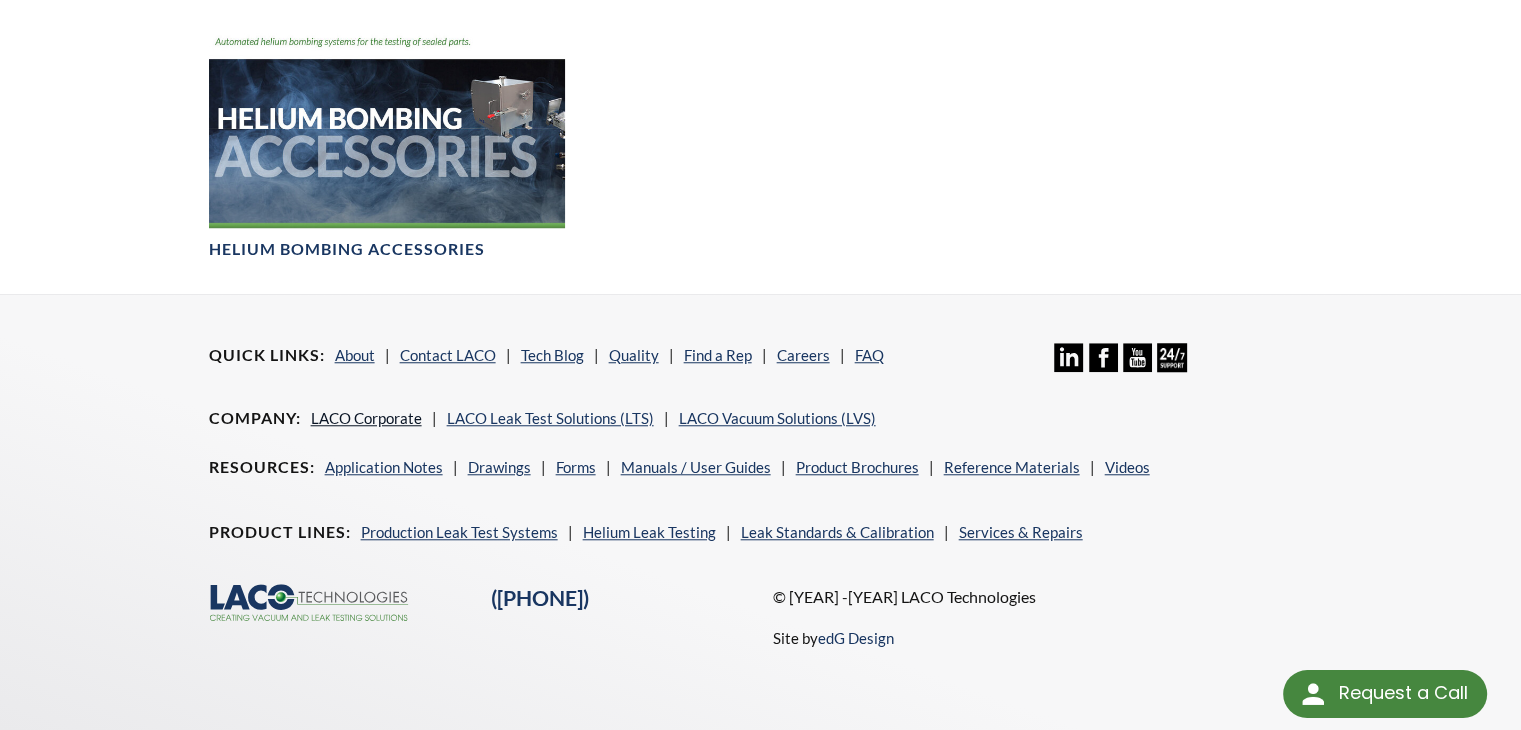 scroll, scrollTop: 1624, scrollLeft: 0, axis: vertical 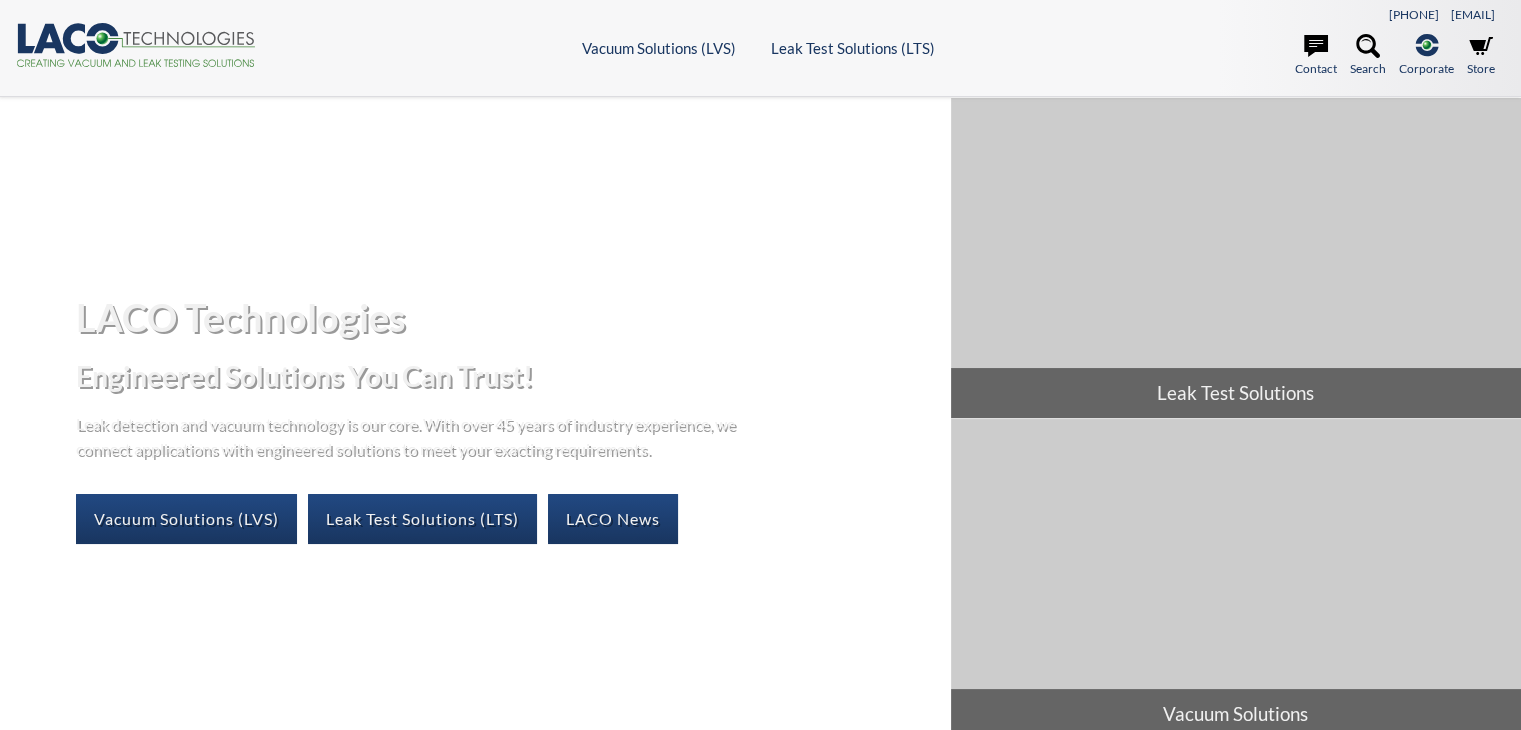 select 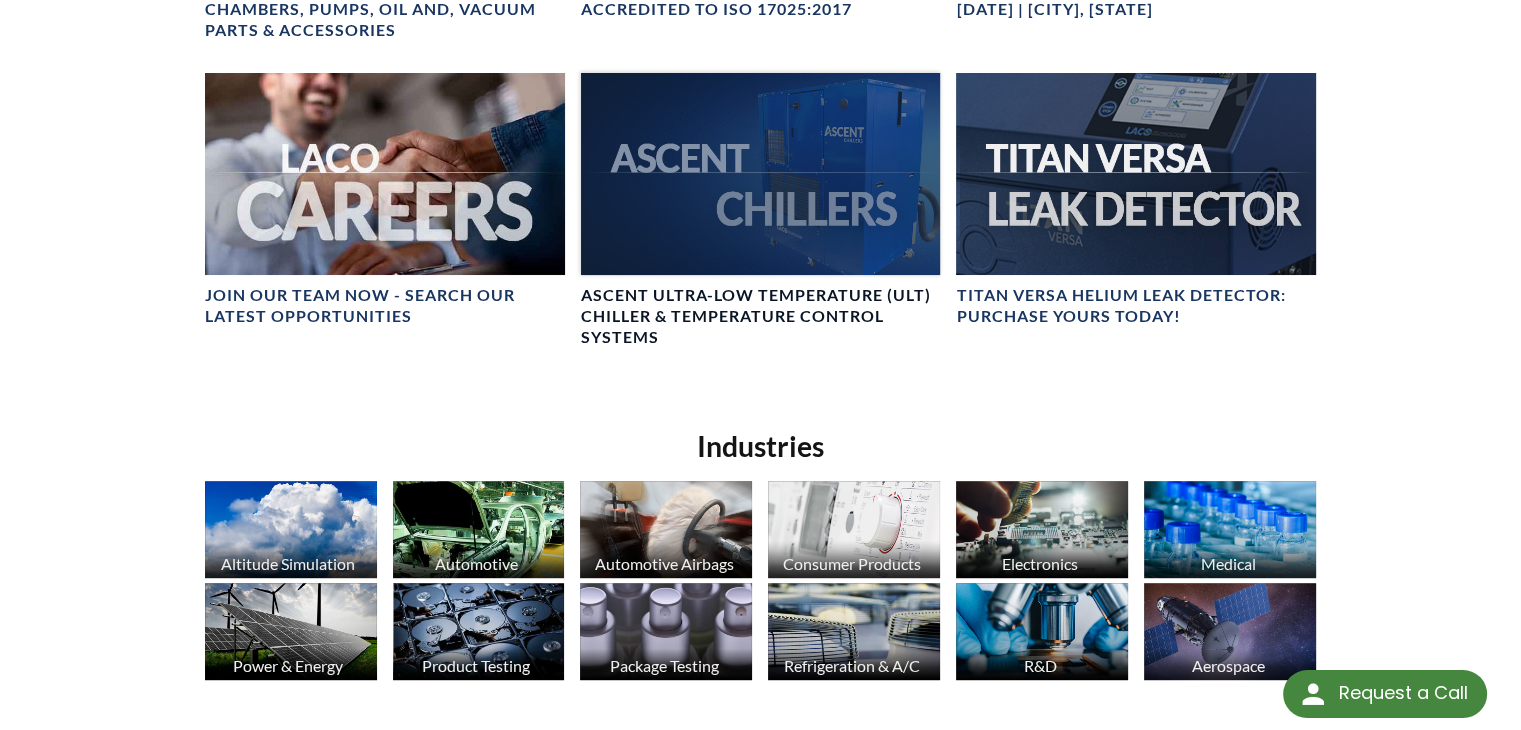 scroll, scrollTop: 1500, scrollLeft: 0, axis: vertical 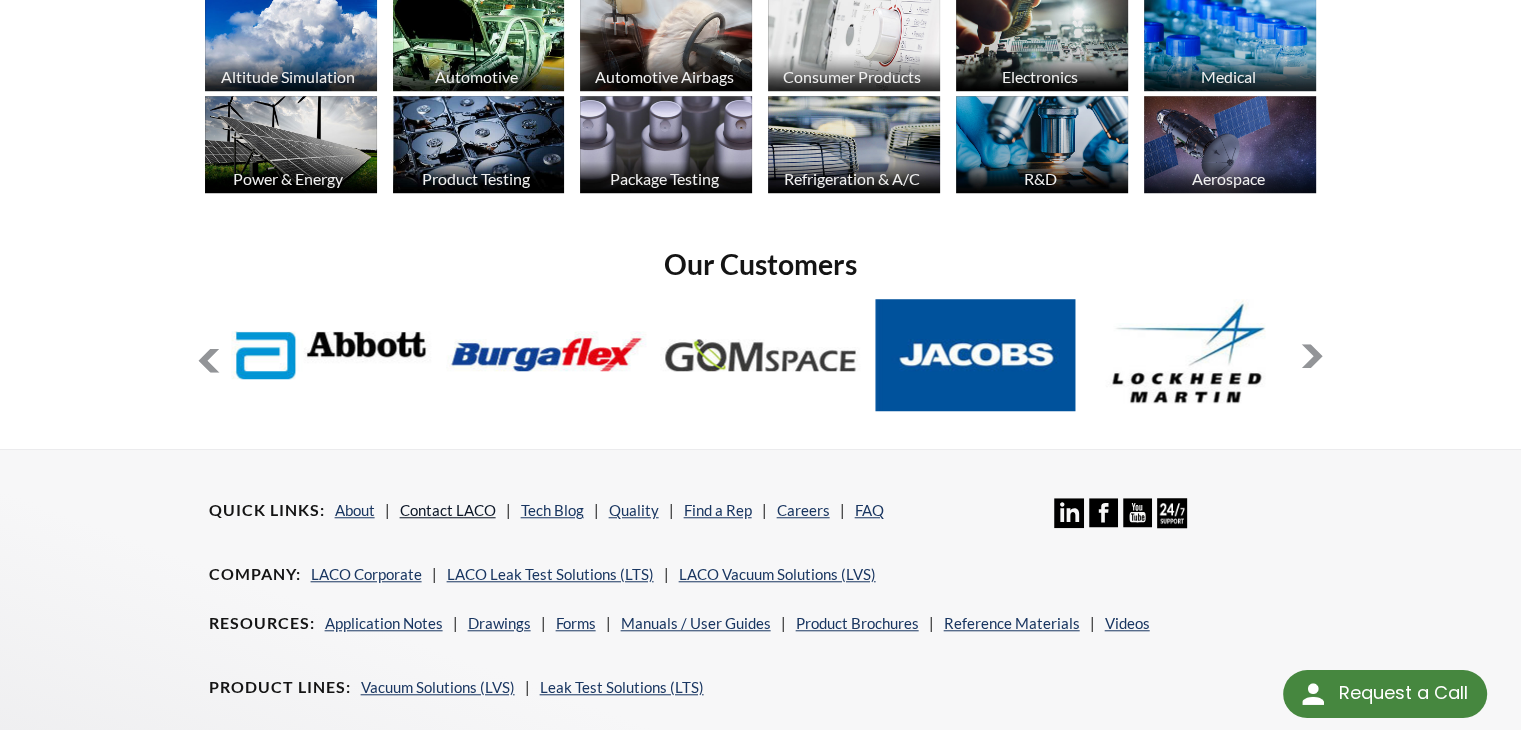 click on "Contact LACO" at bounding box center [448, 510] 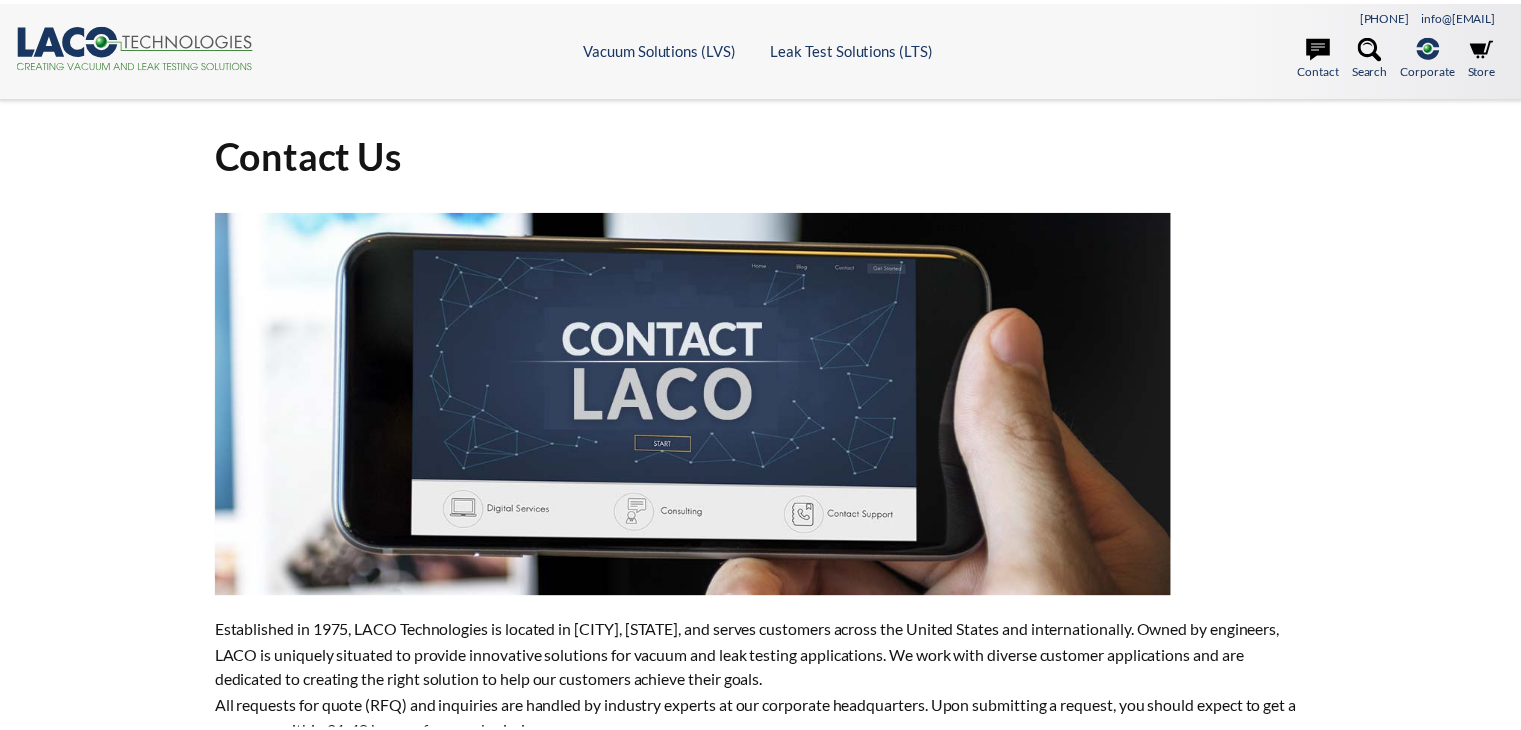 scroll, scrollTop: 0, scrollLeft: 0, axis: both 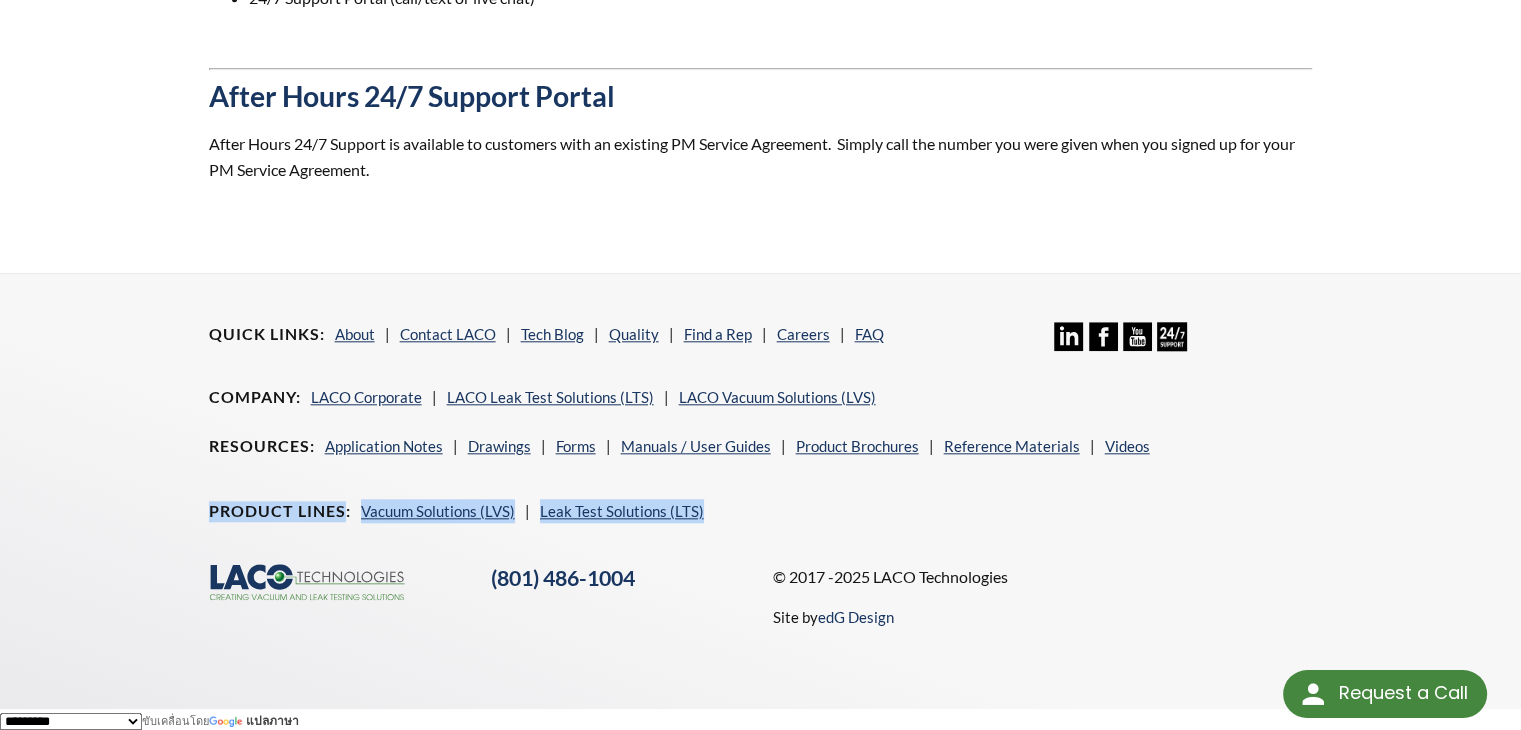 drag, startPoint x: 411, startPoint y: 567, endPoint x: 195, endPoint y: 548, distance: 216.83405 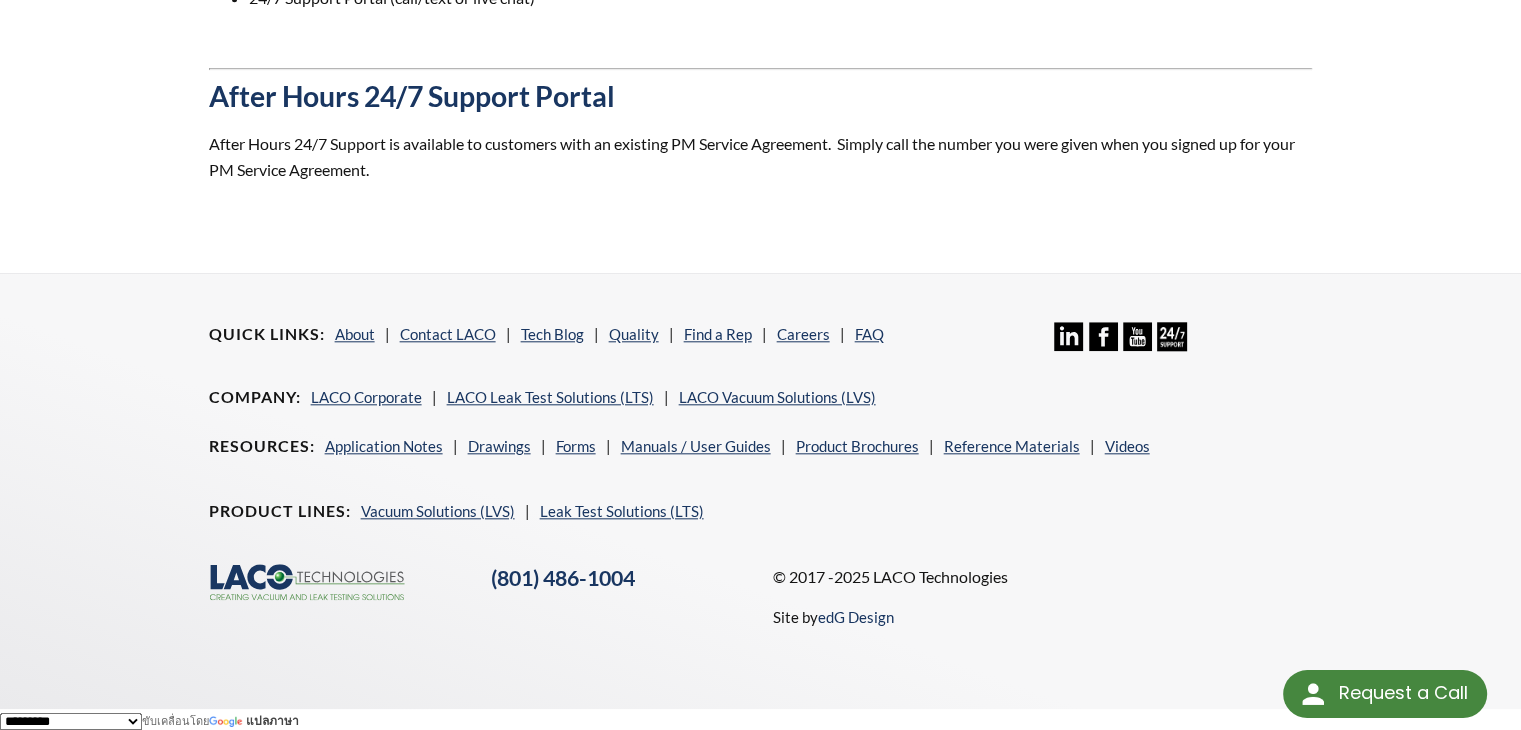 click on "Quick Links About Contact LACO Tech Blog Quality Find a Rep Careers FAQ
Linkedin Icon
Facebook Icon
YouTube Icon
Company LACO Corporate LACO Leak Test Solutions (LTS) LACO Vacuum Solutions (LVS) Resources Application Notes Drawings Forms Manuals / User Guides Product Brochures Reference Materials Videos Product Lines Vacuum Solutions (LVS) Leak Test Solutions (LTS) .cls-1{fill:#193661;}.cls-2{fill:#58595b;}.cls-3{fill:url(#radial-gradient);}.cls-4{fill:#46883f;} LACO Vector logo
([PHONE]) © 2017 -2025 LACO Technologies Site by  edG Design" at bounding box center [761, 475] 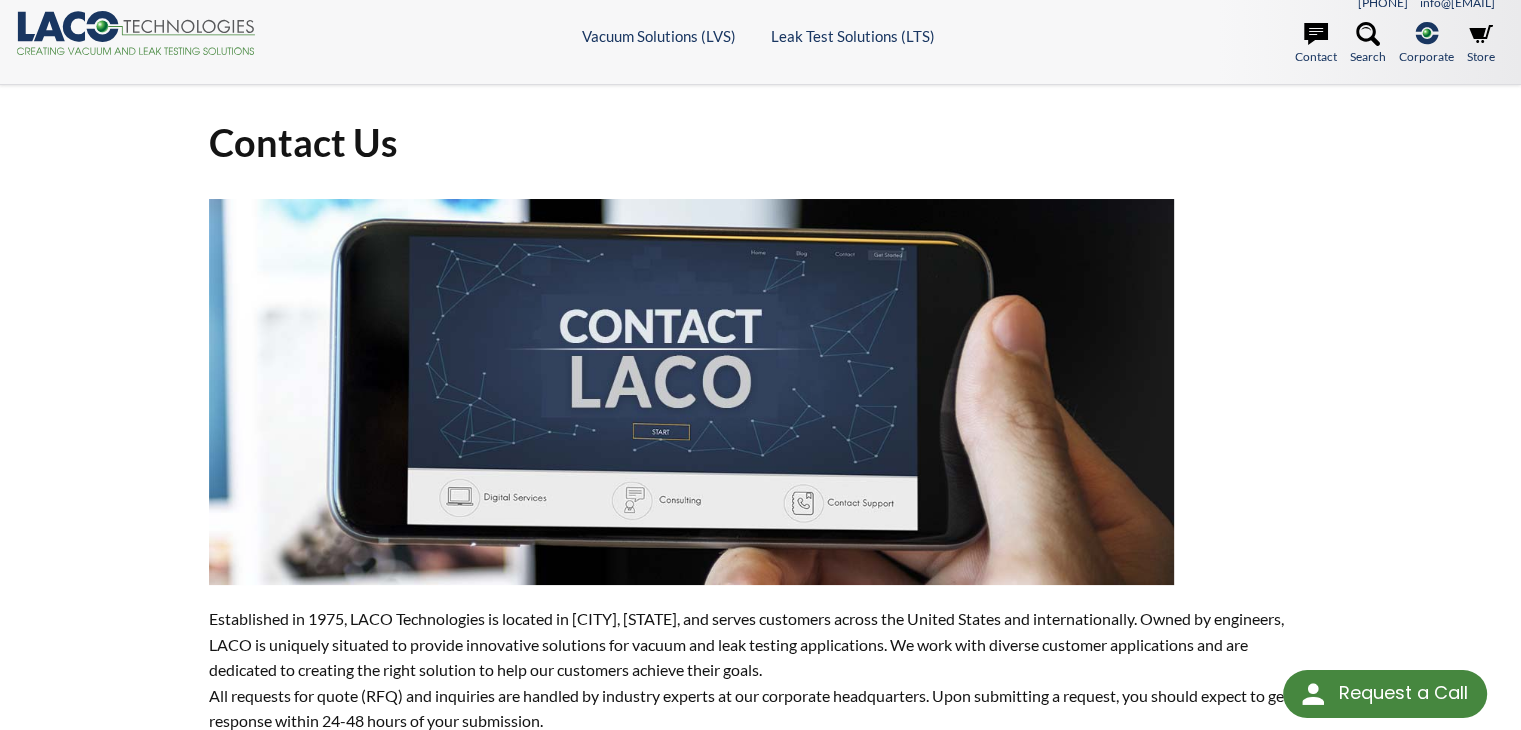 scroll, scrollTop: 0, scrollLeft: 0, axis: both 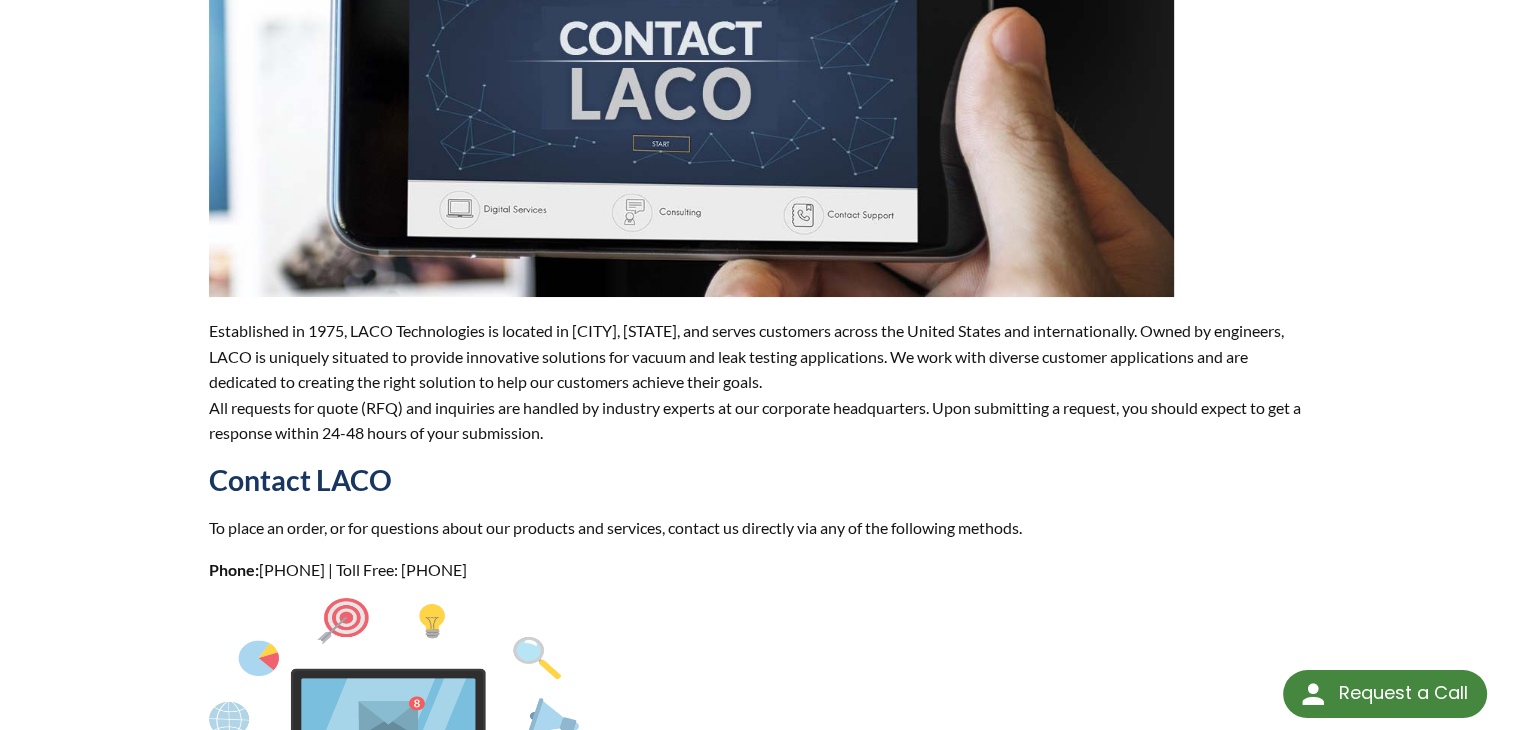 click on "Request a Call" at bounding box center [1402, 693] 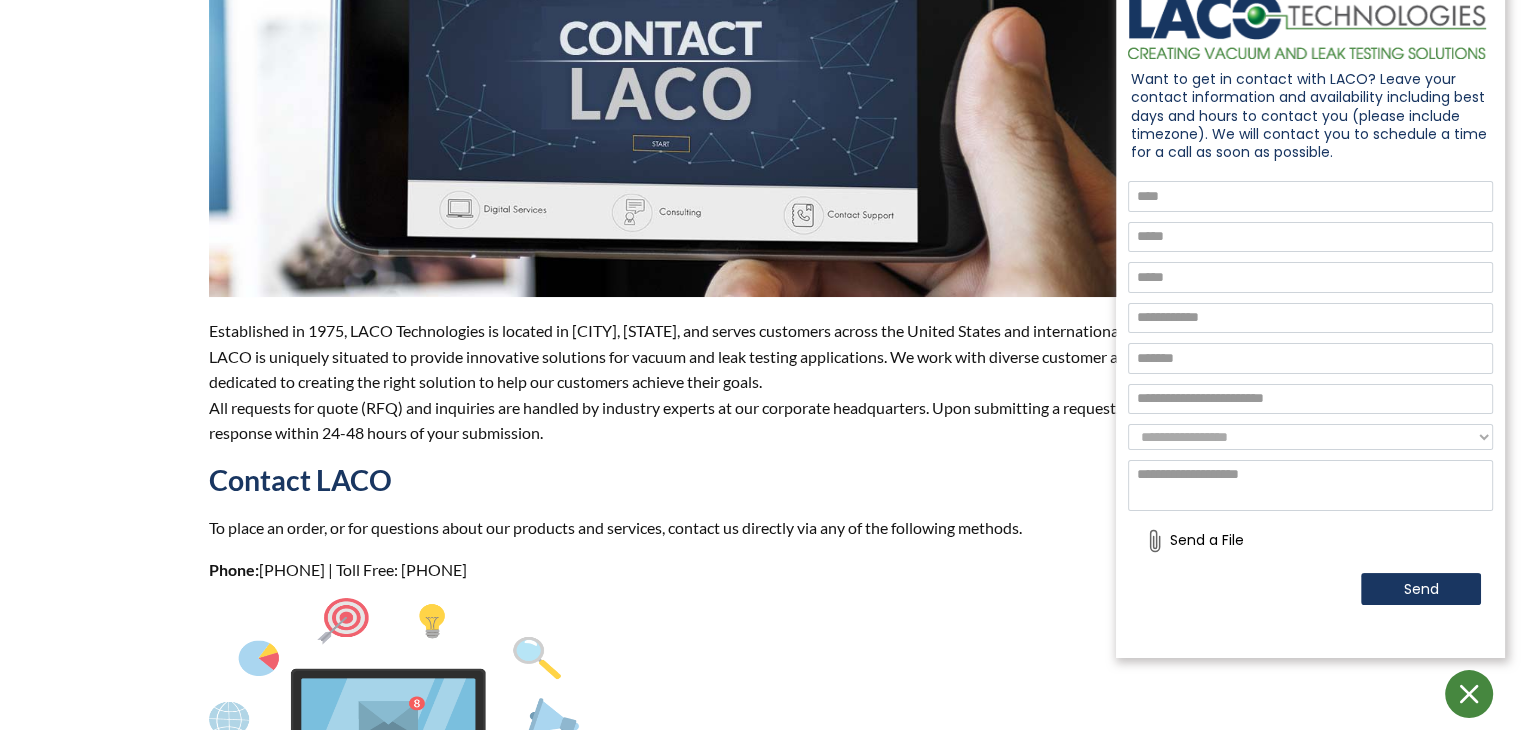 scroll, scrollTop: 0, scrollLeft: 0, axis: both 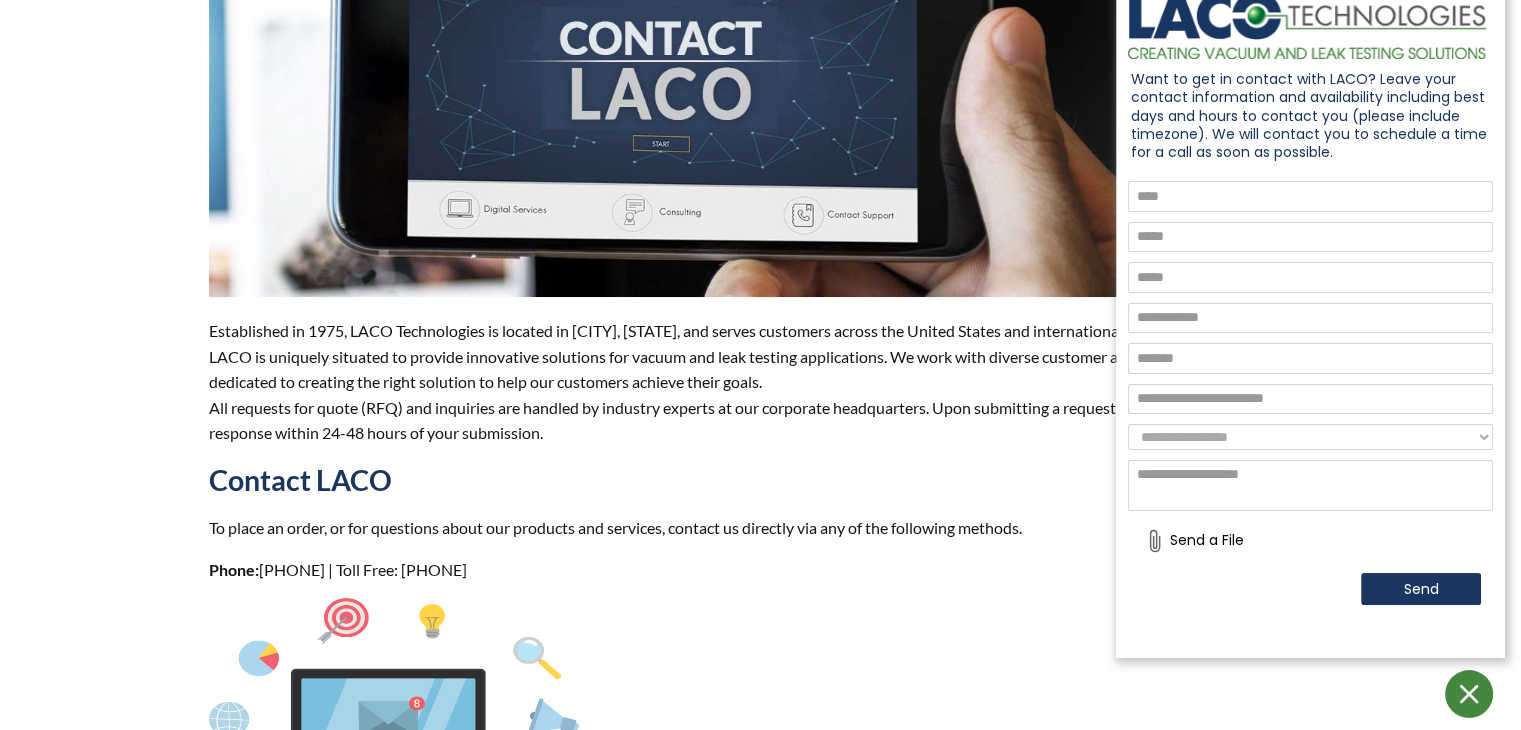 click at bounding box center (1310, 196) 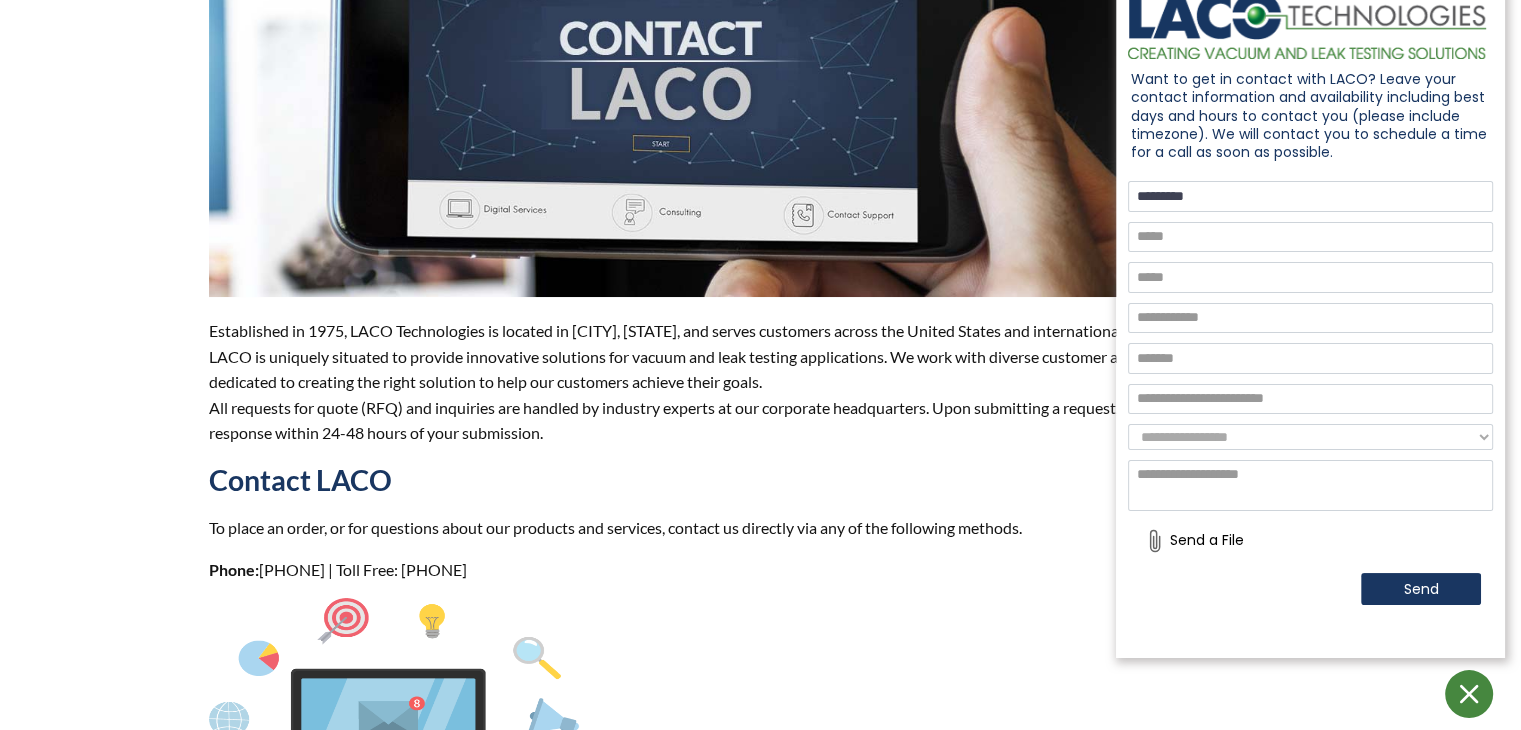 type on "*********" 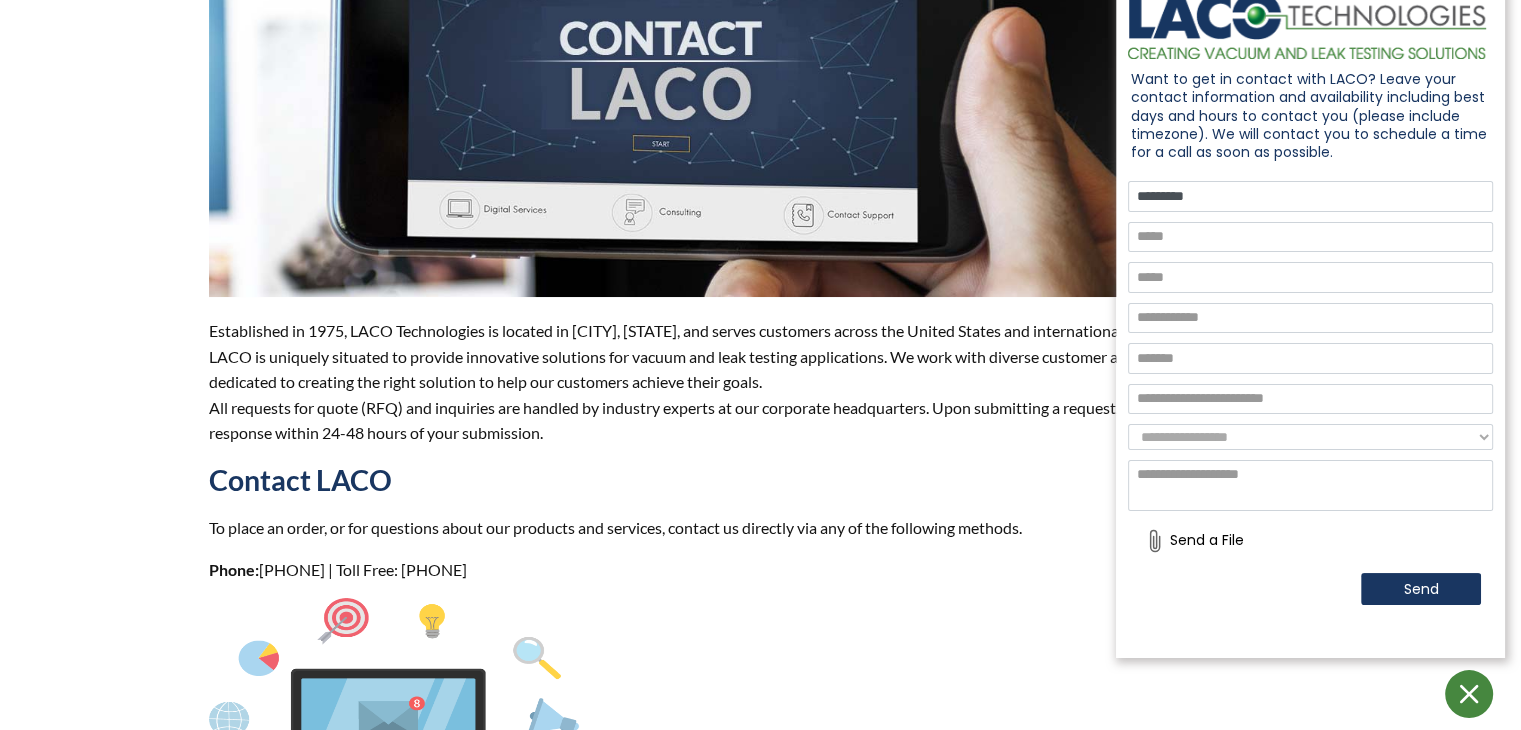 click at bounding box center (1310, 237) 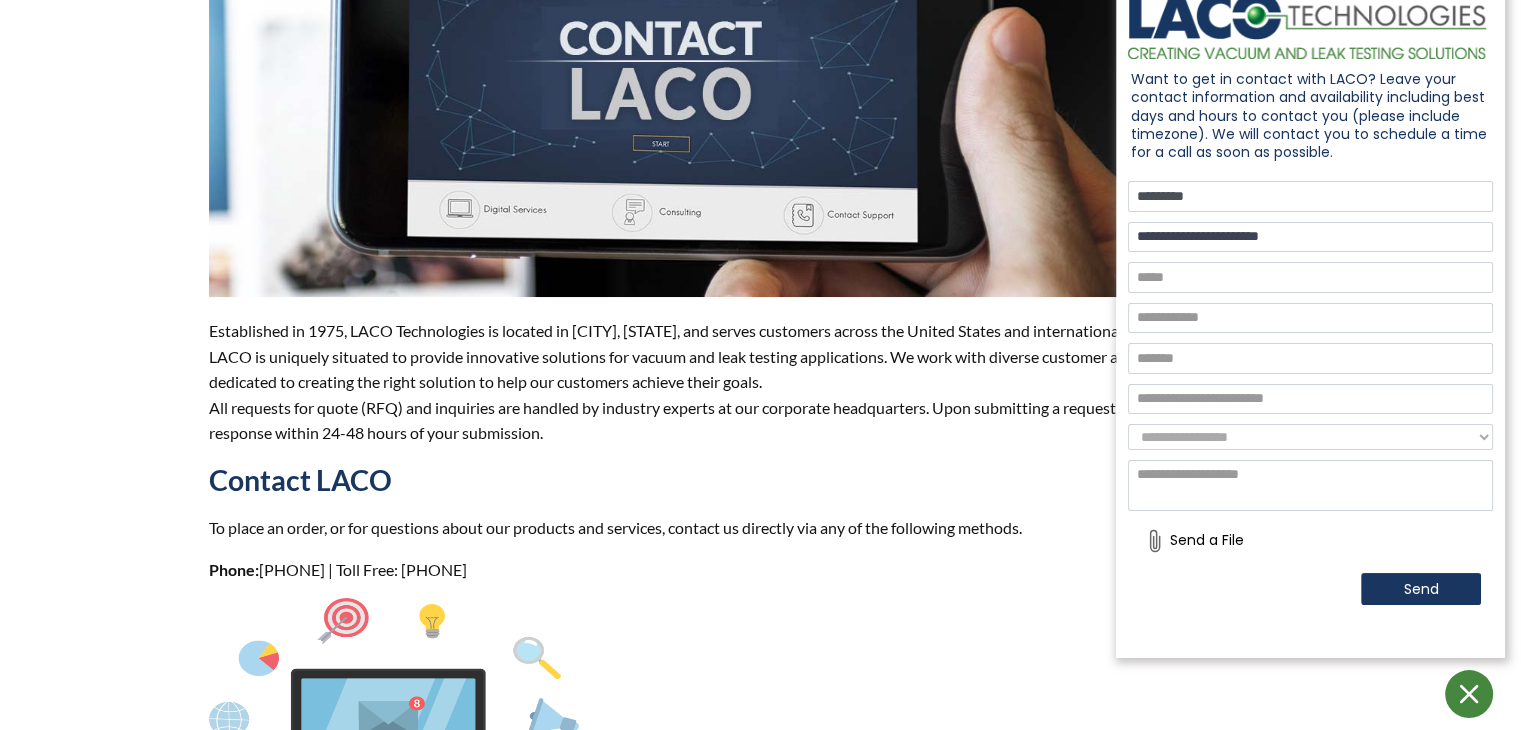 type on "**********" 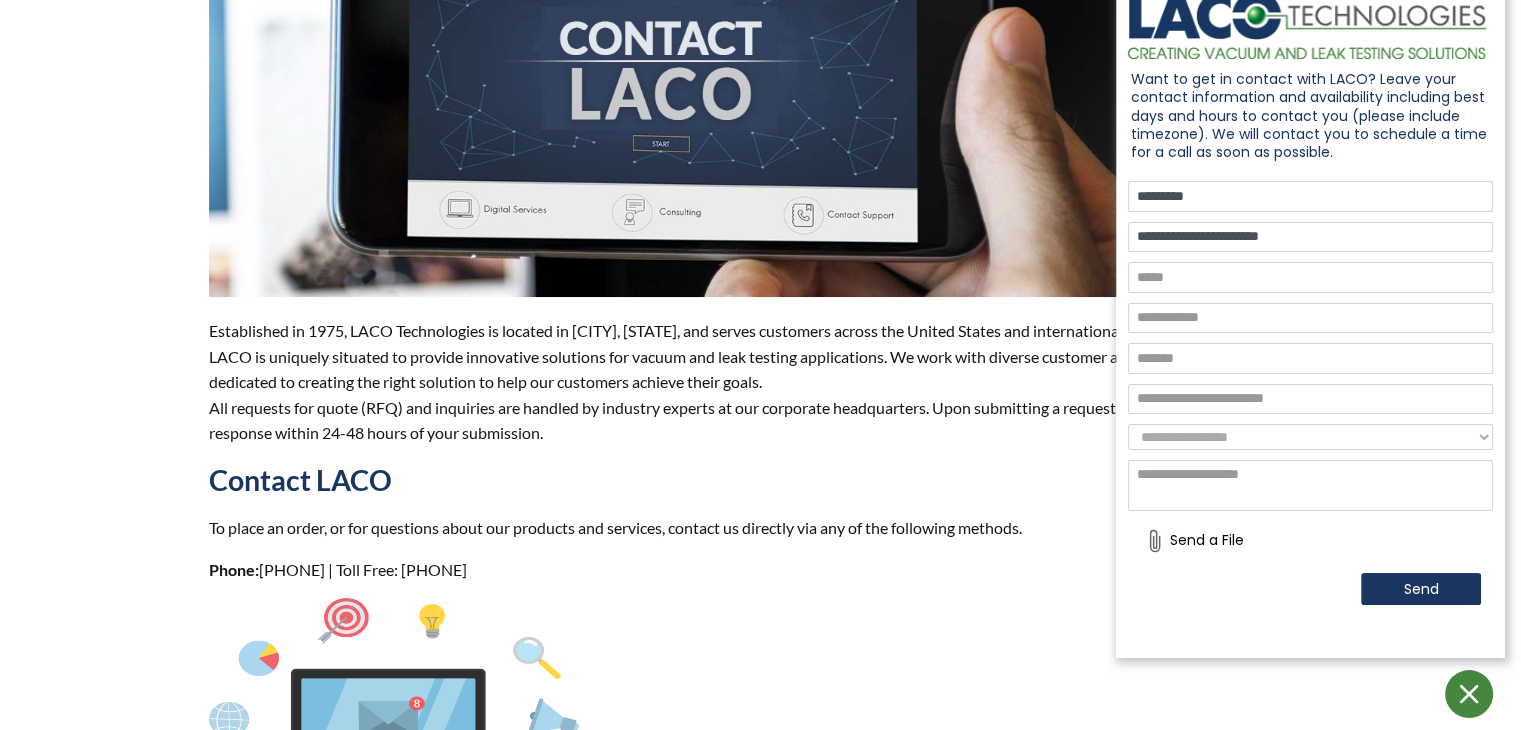 click at bounding box center [1310, 277] 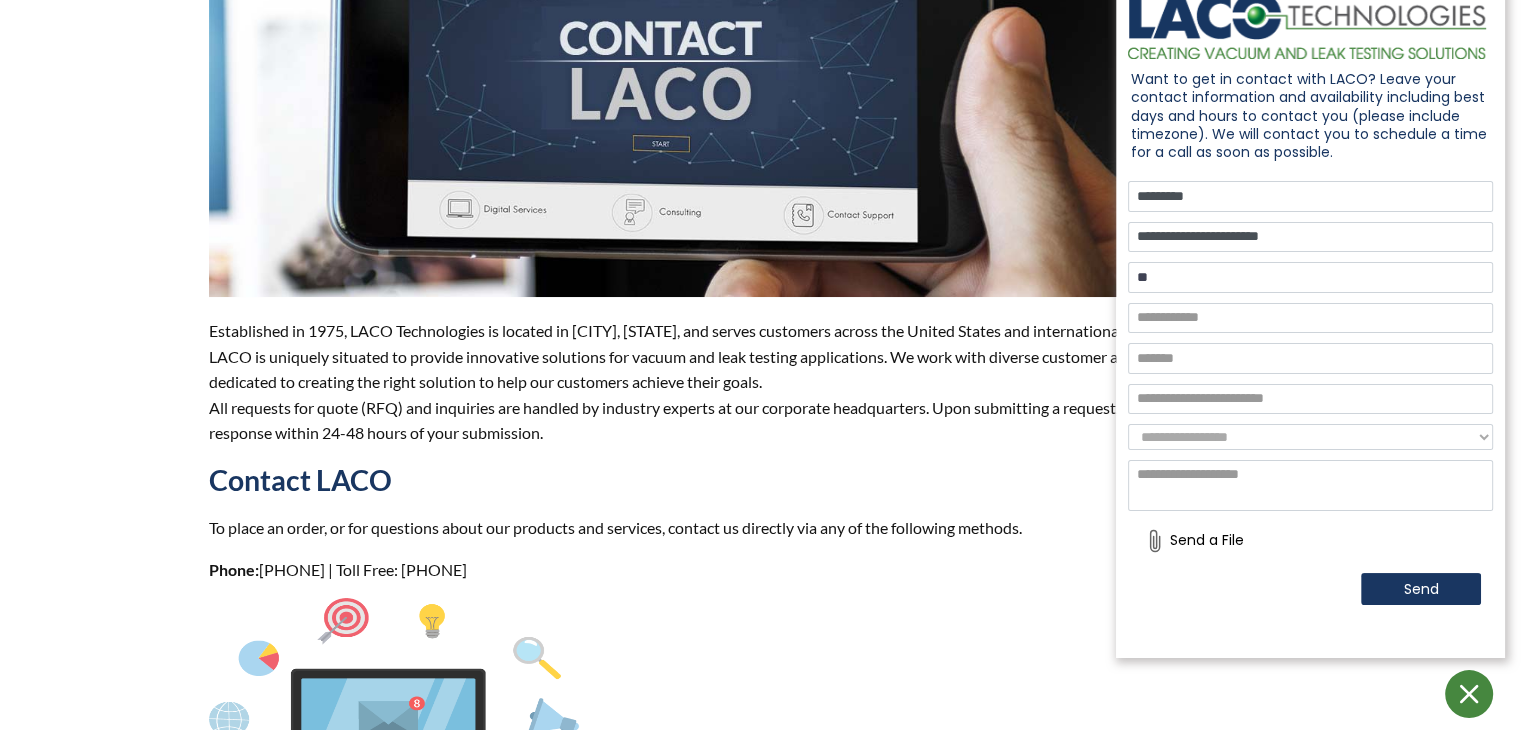 type on "*" 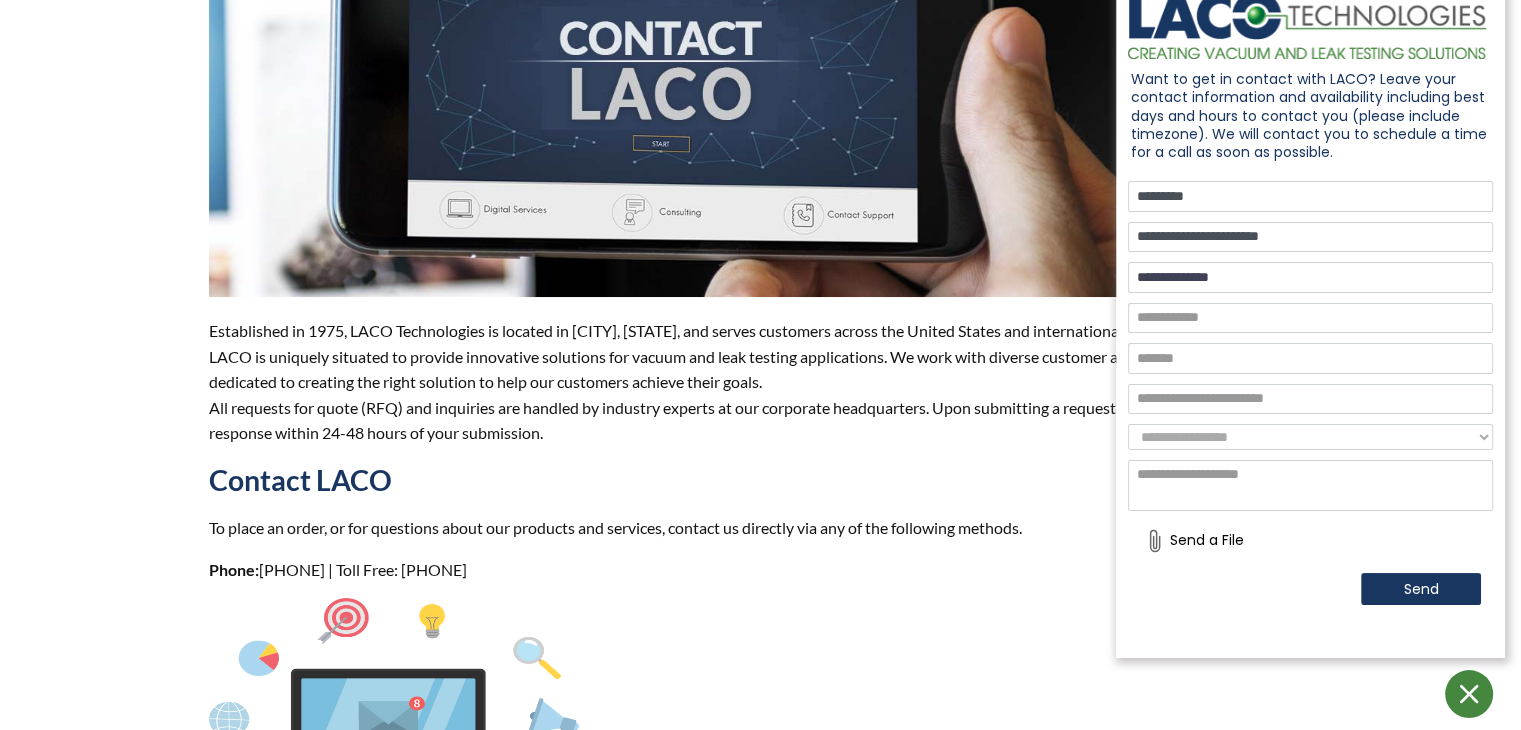 click on "**********" at bounding box center (1310, 277) 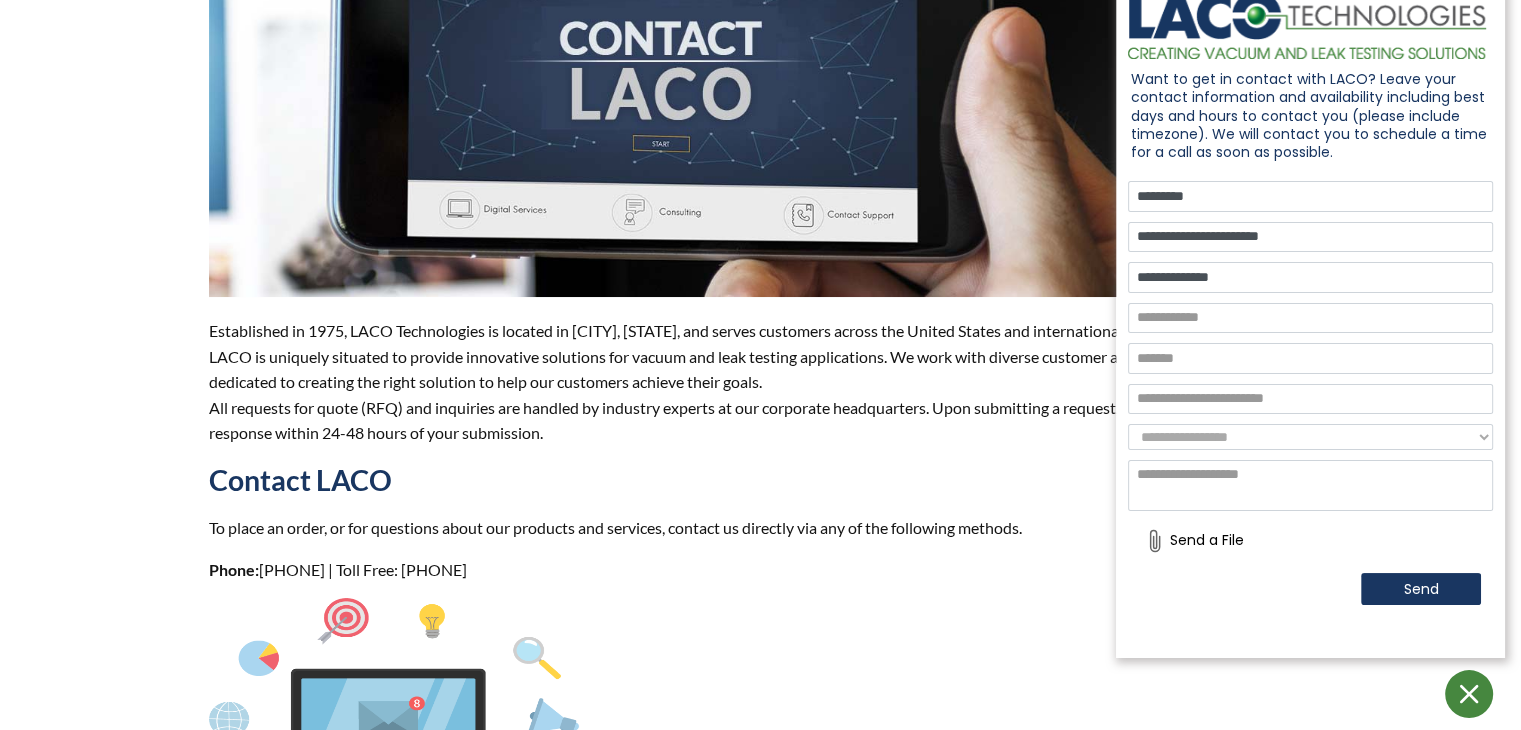 click at bounding box center [1310, 318] 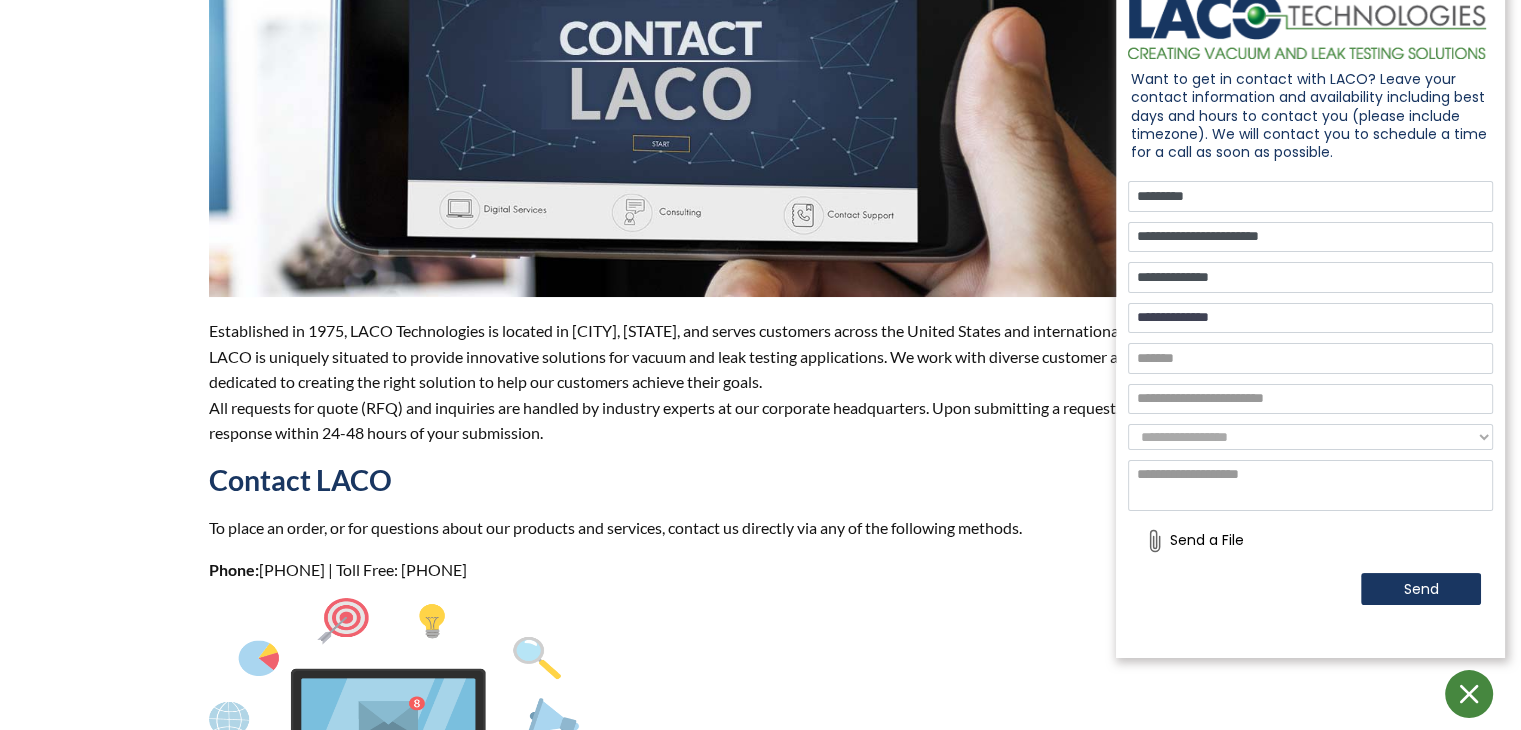 type on "**********" 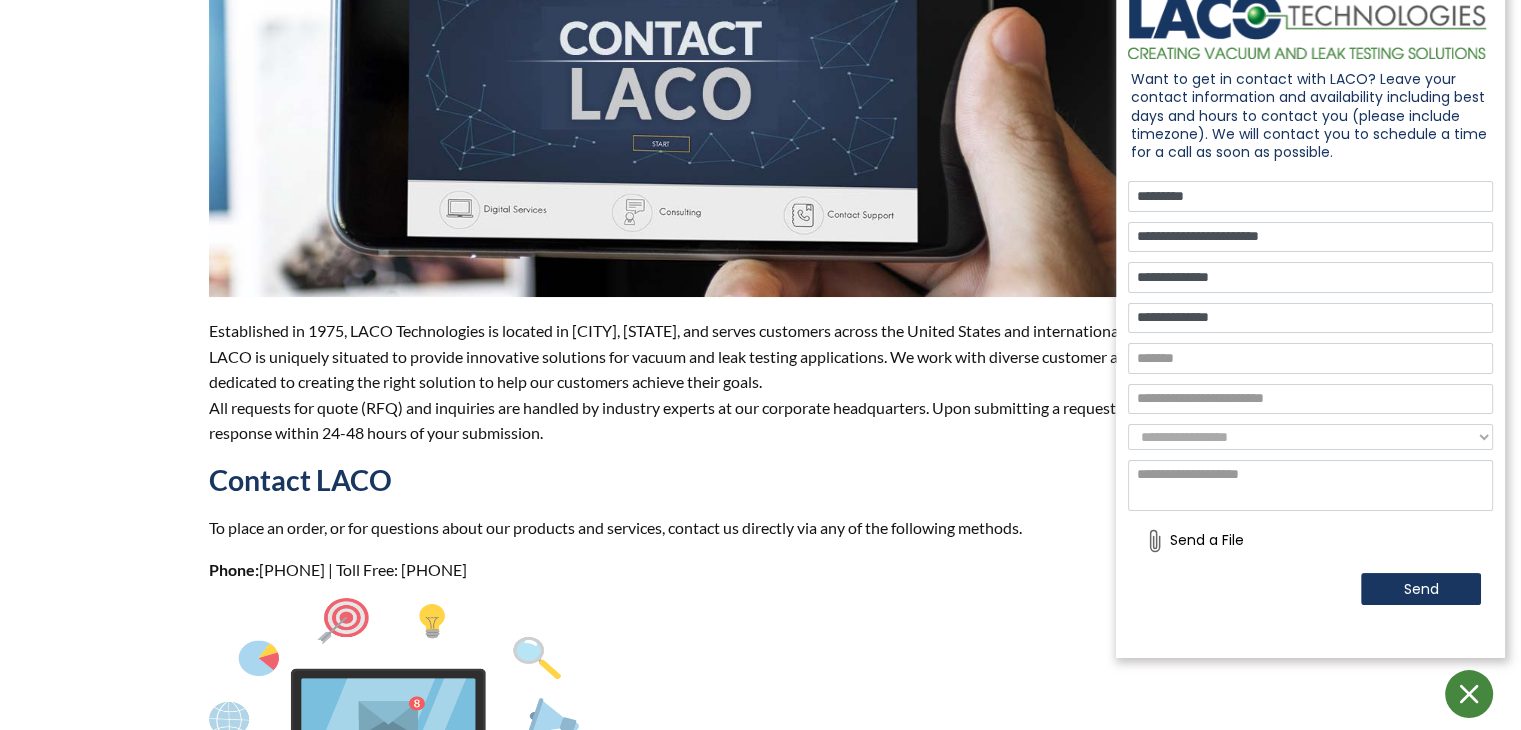 click at bounding box center (1310, 358) 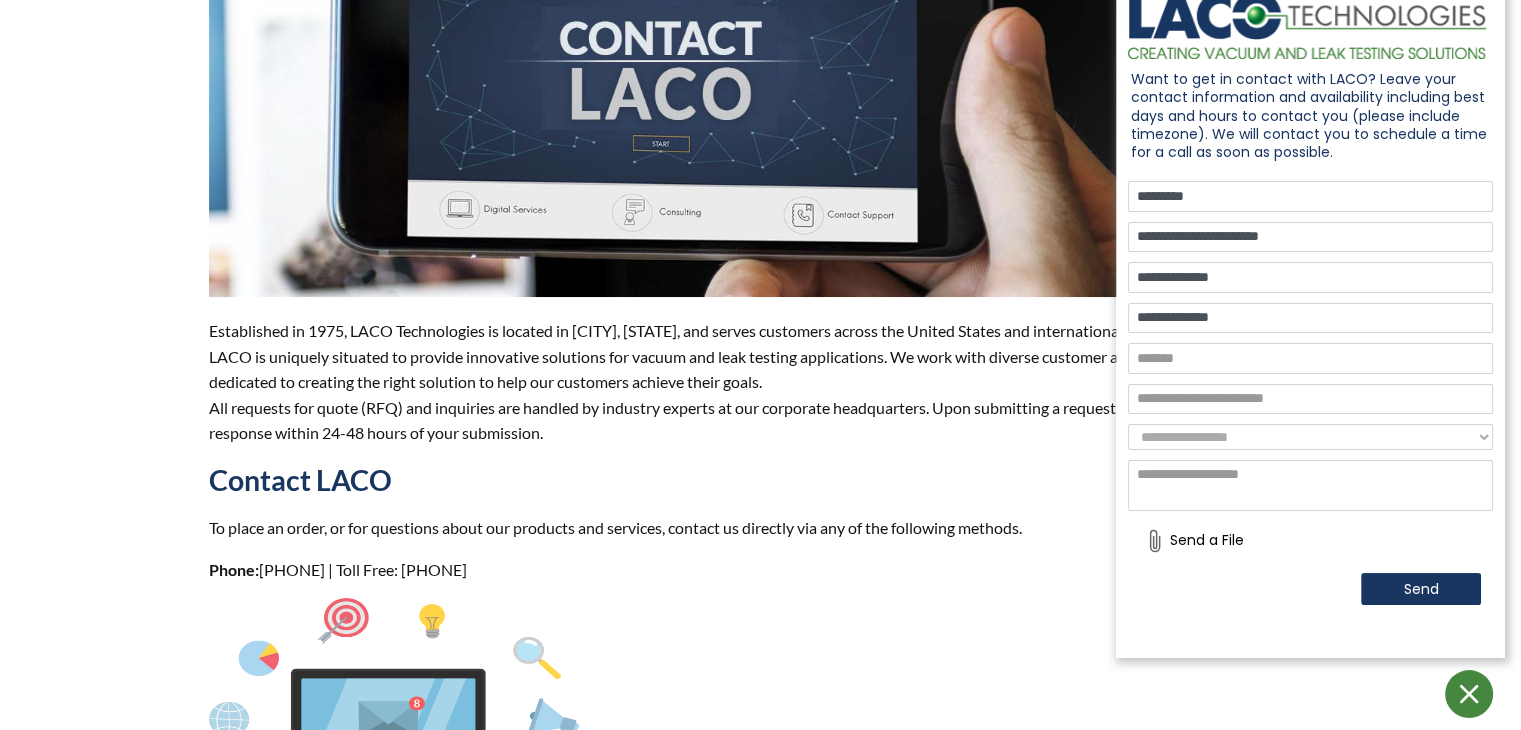 paste on "**********" 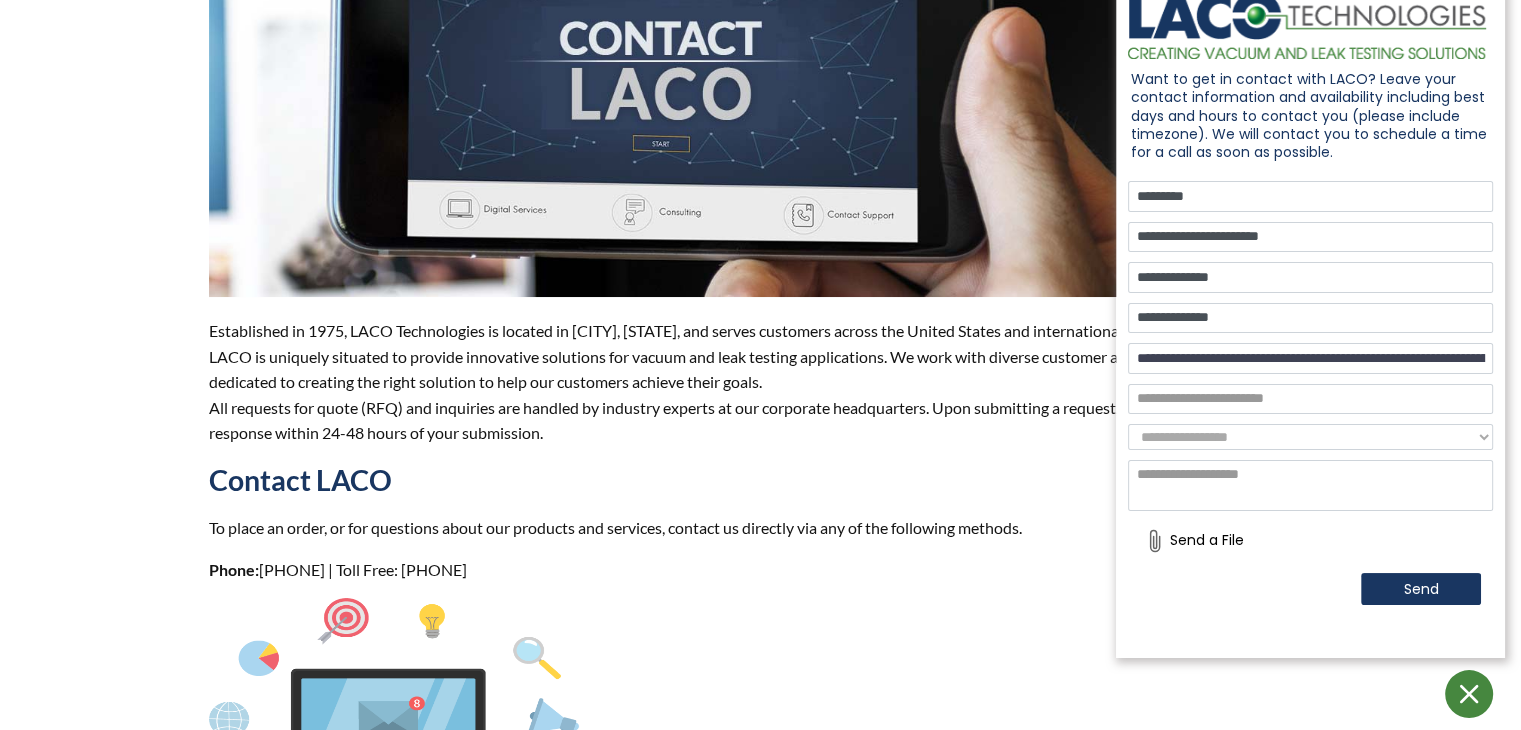 scroll, scrollTop: 0, scrollLeft: 938, axis: horizontal 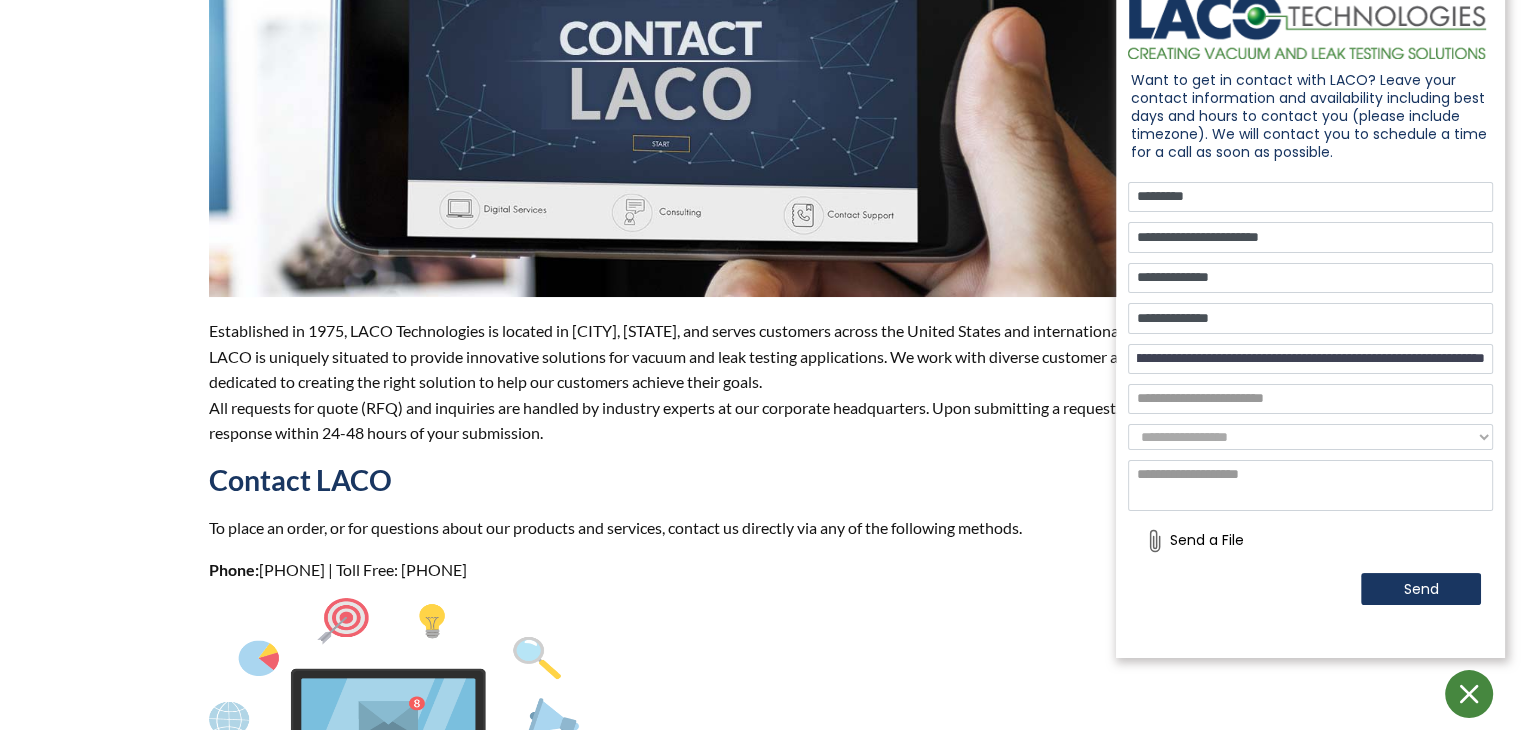 drag, startPoint x: 1239, startPoint y: 353, endPoint x: 1192, endPoint y: 355, distance: 47.042534 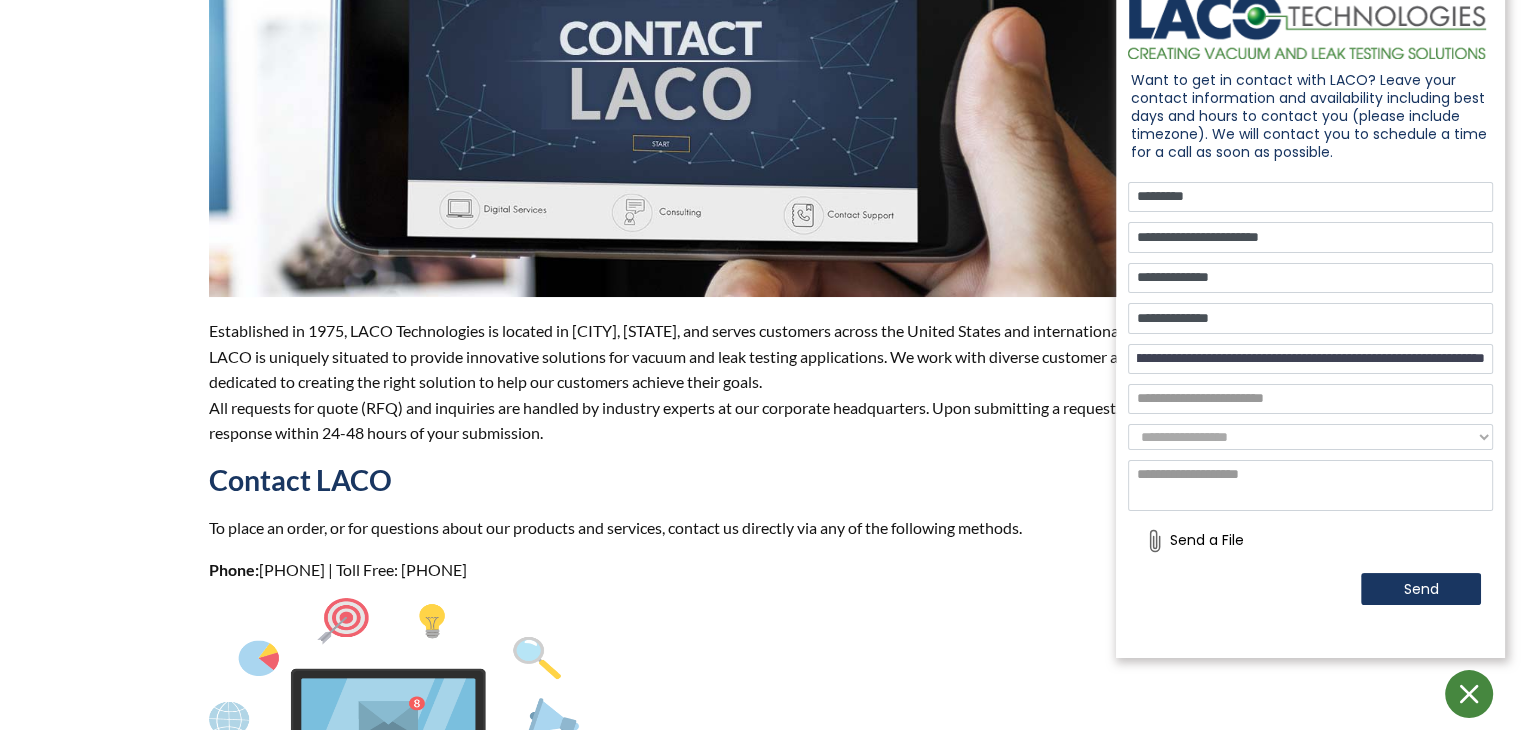 click on "**********" at bounding box center (1310, 359) 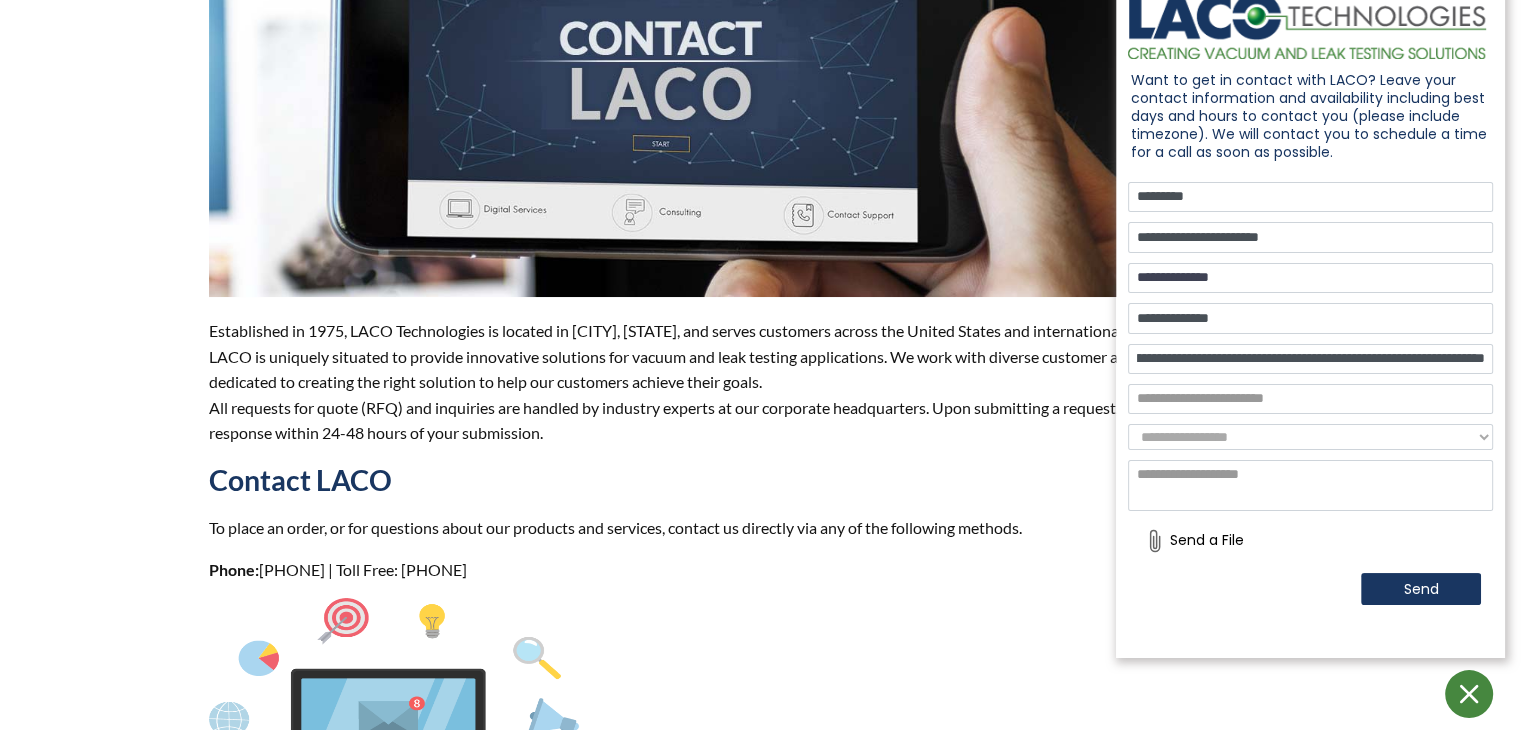 scroll, scrollTop: 0, scrollLeft: 0, axis: both 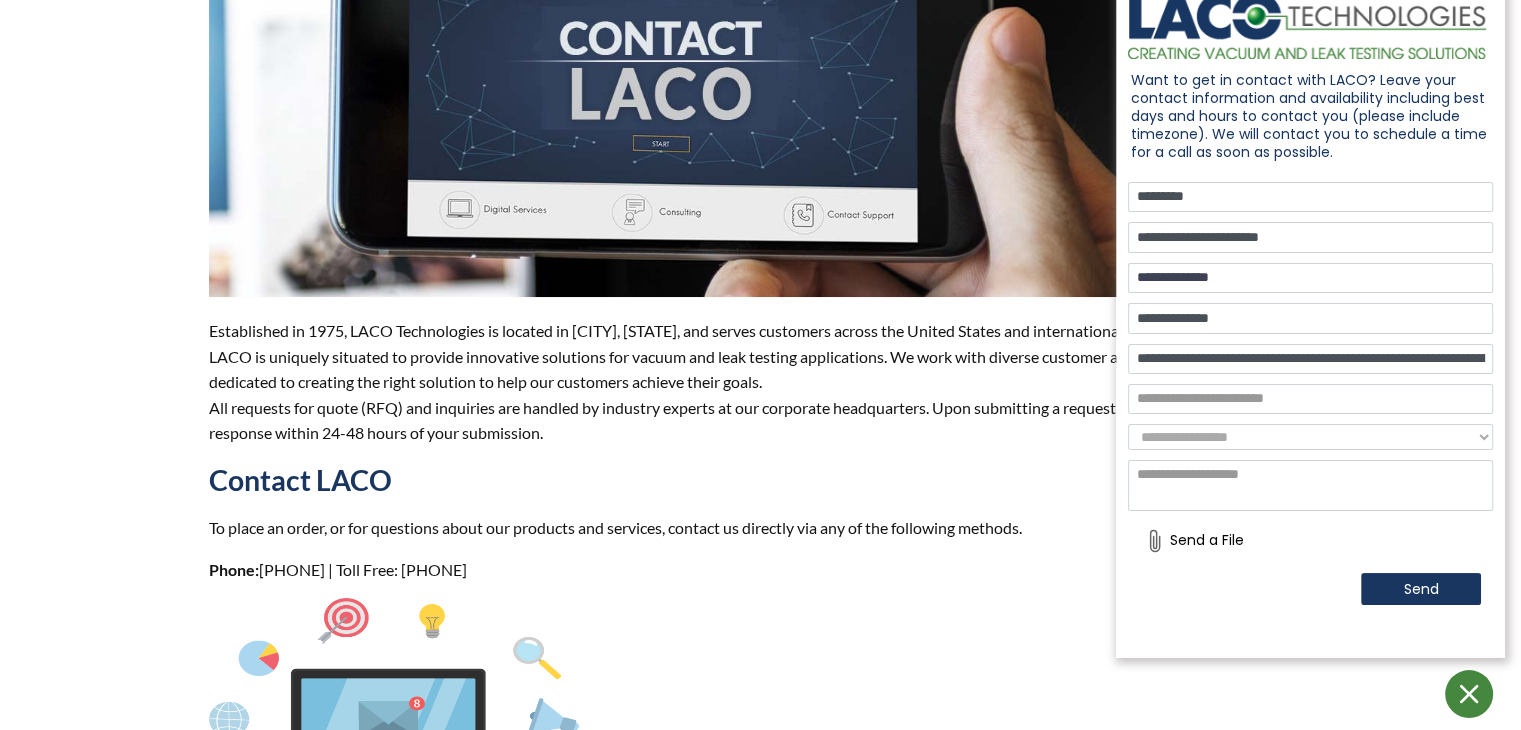 drag, startPoint x: 1169, startPoint y: 276, endPoint x: 1068, endPoint y: 266, distance: 101.49384 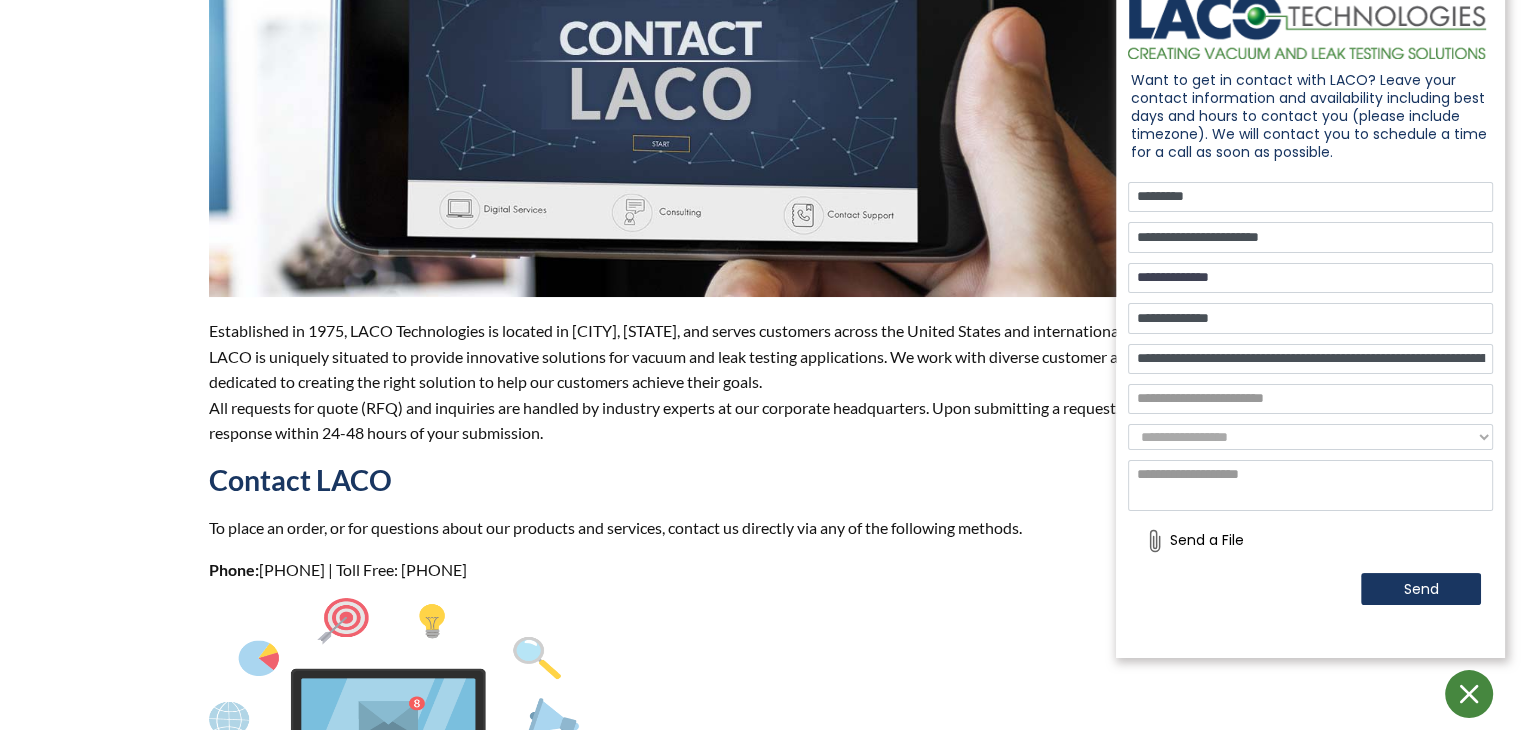 paste on "**" 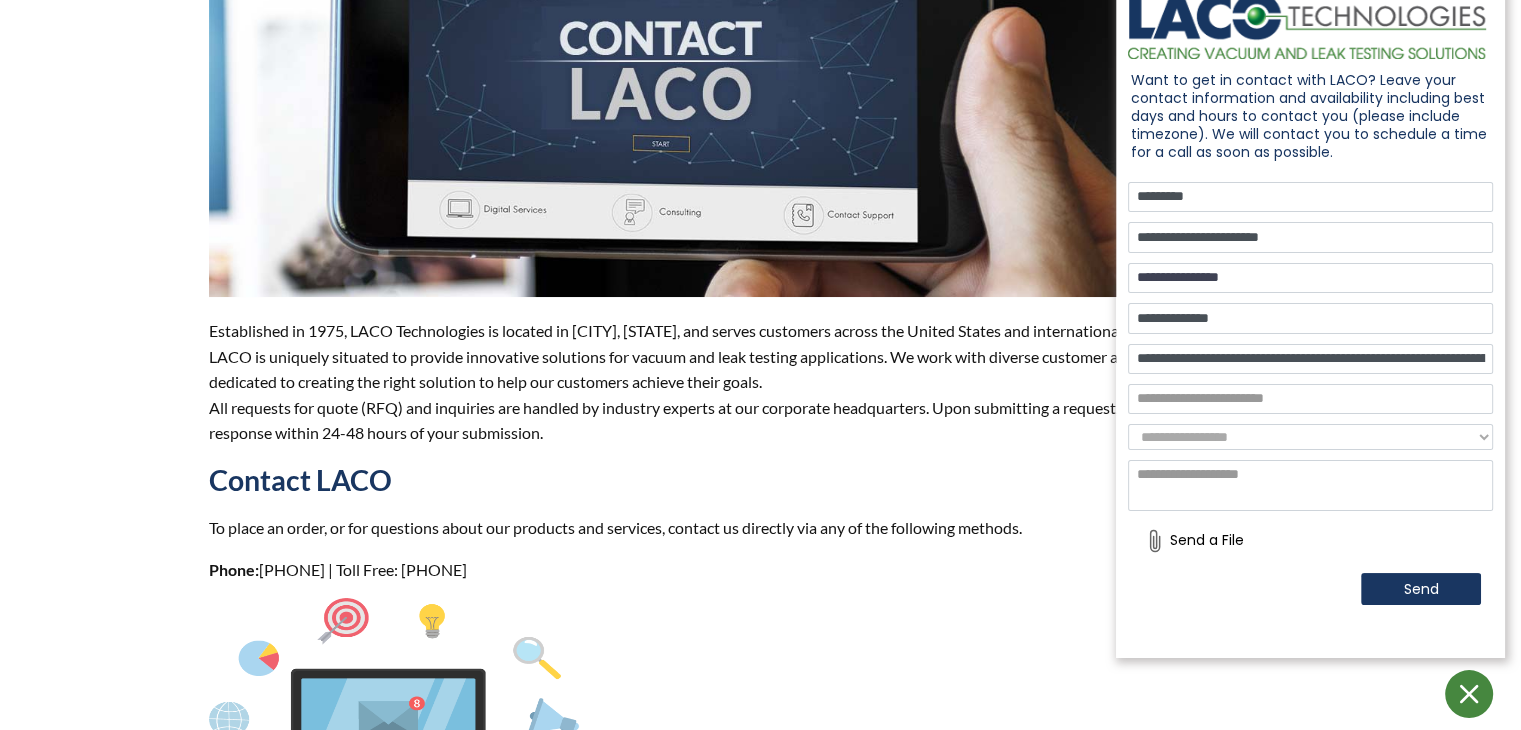 type on "**********" 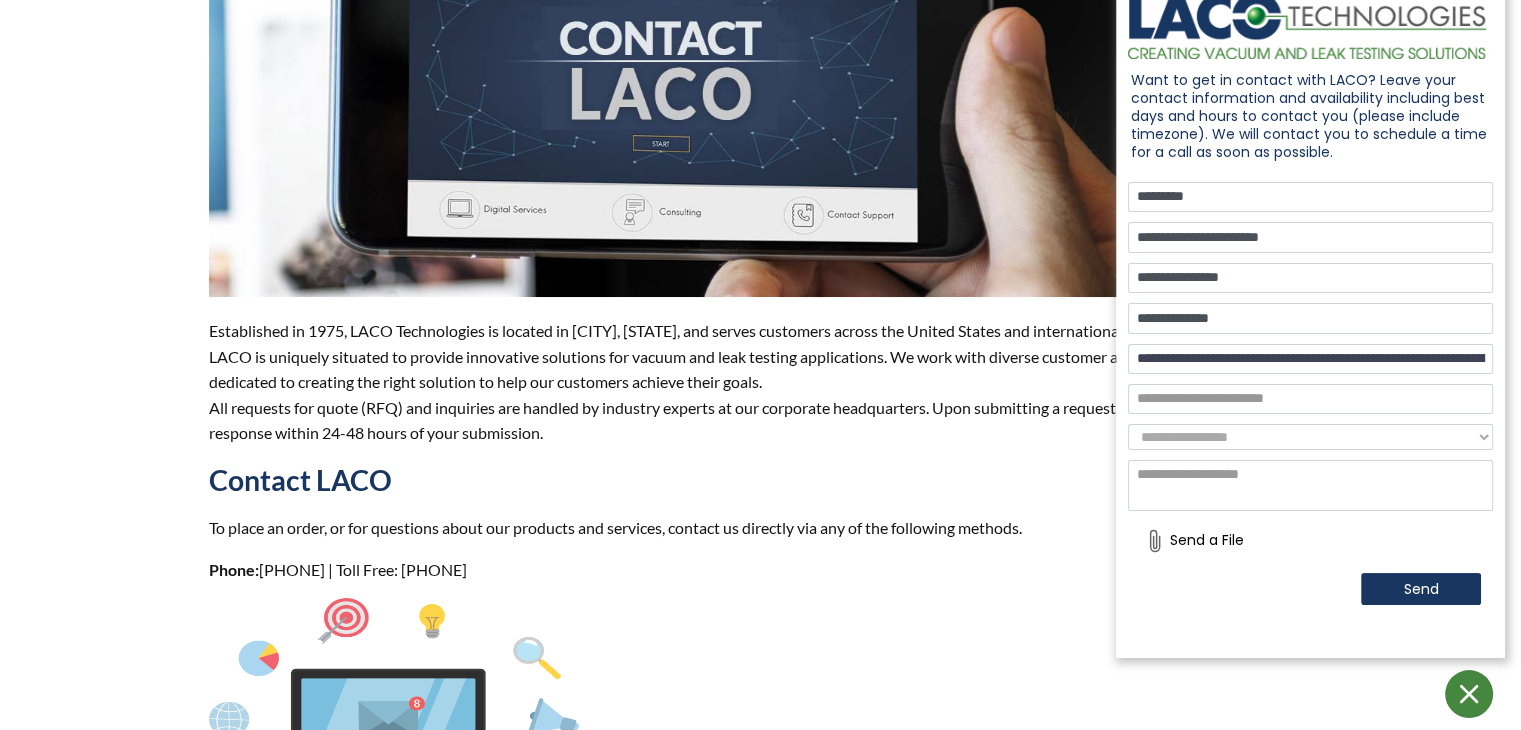 click on "**********" at bounding box center [1310, 359] 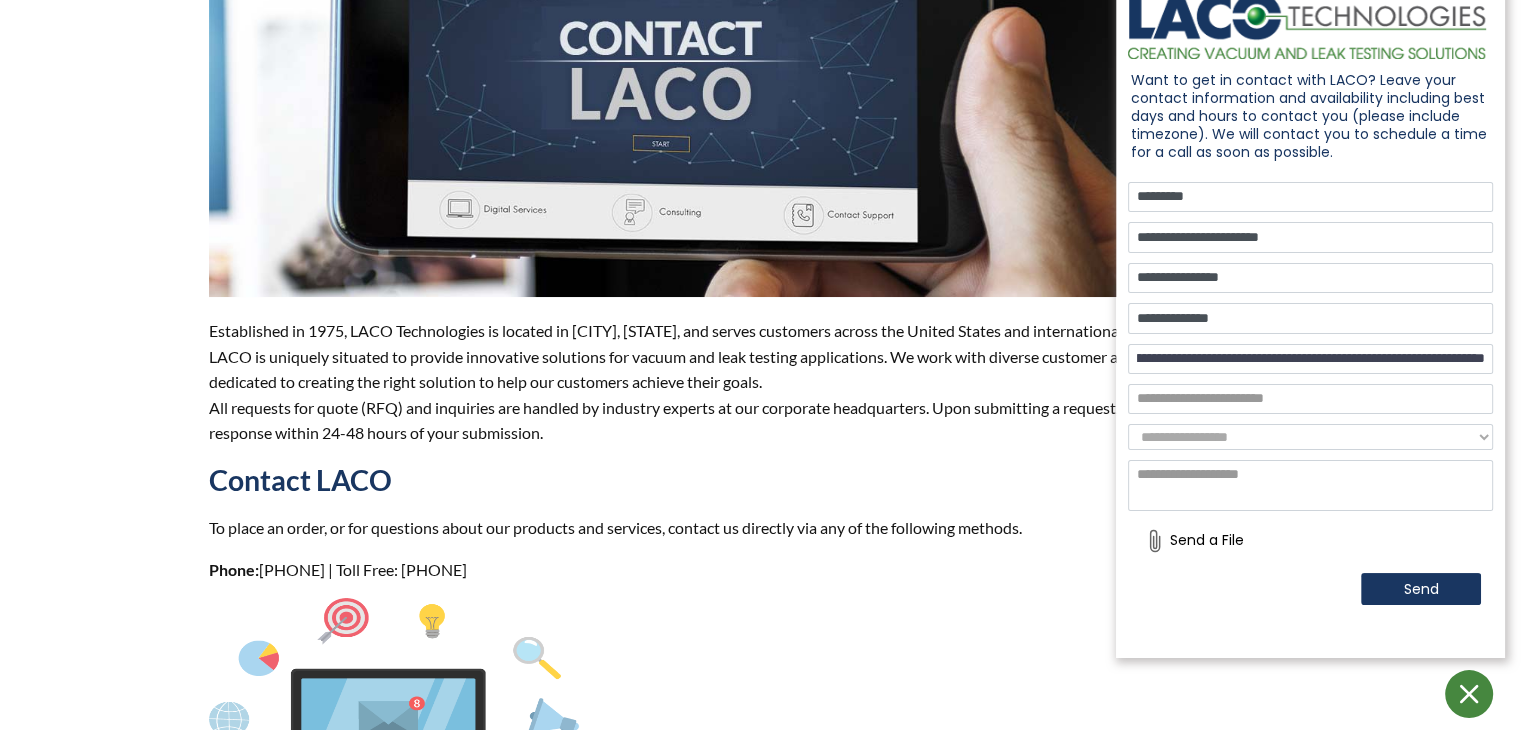 scroll, scrollTop: 0, scrollLeft: 938, axis: horizontal 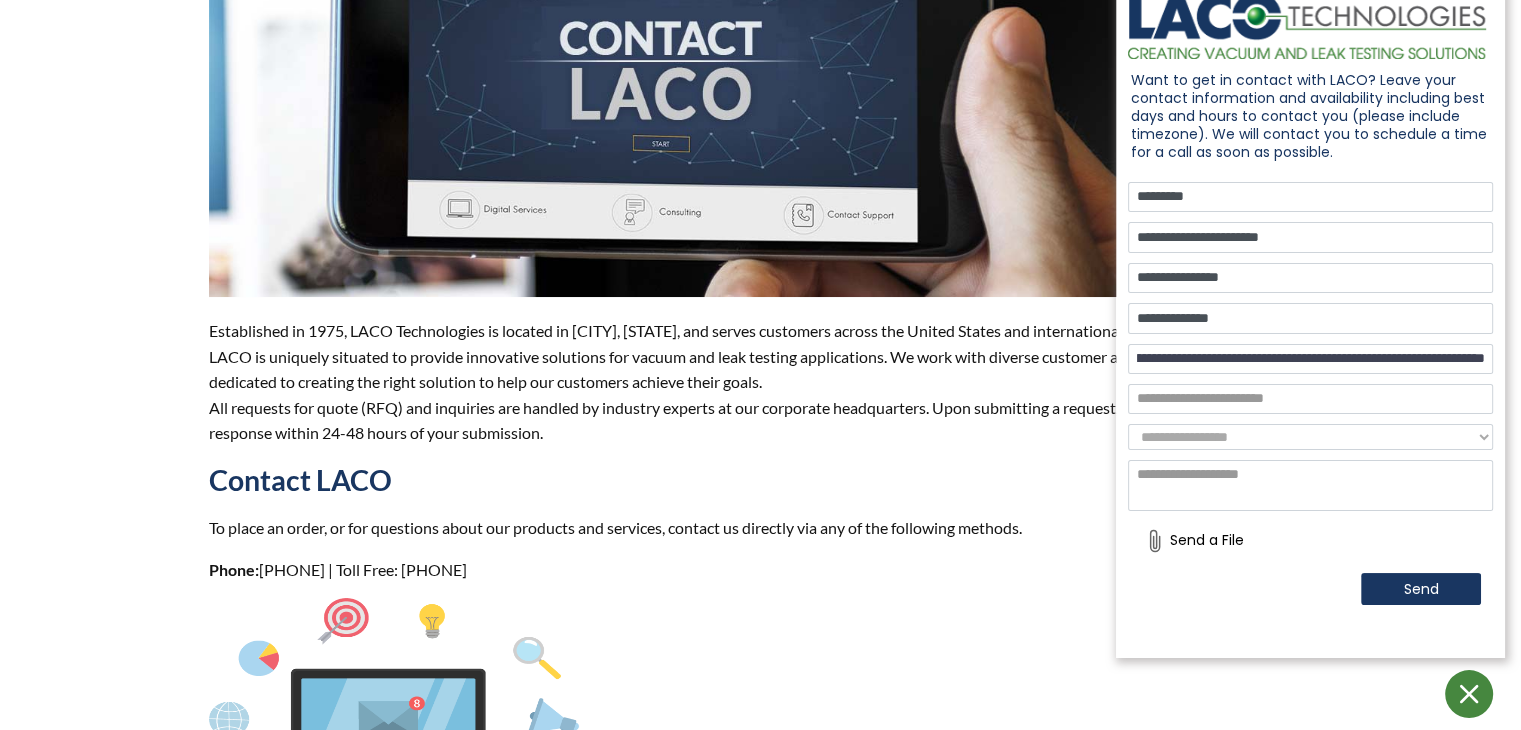 drag, startPoint x: 1161, startPoint y: 357, endPoint x: 1535, endPoint y: 355, distance: 374.00534 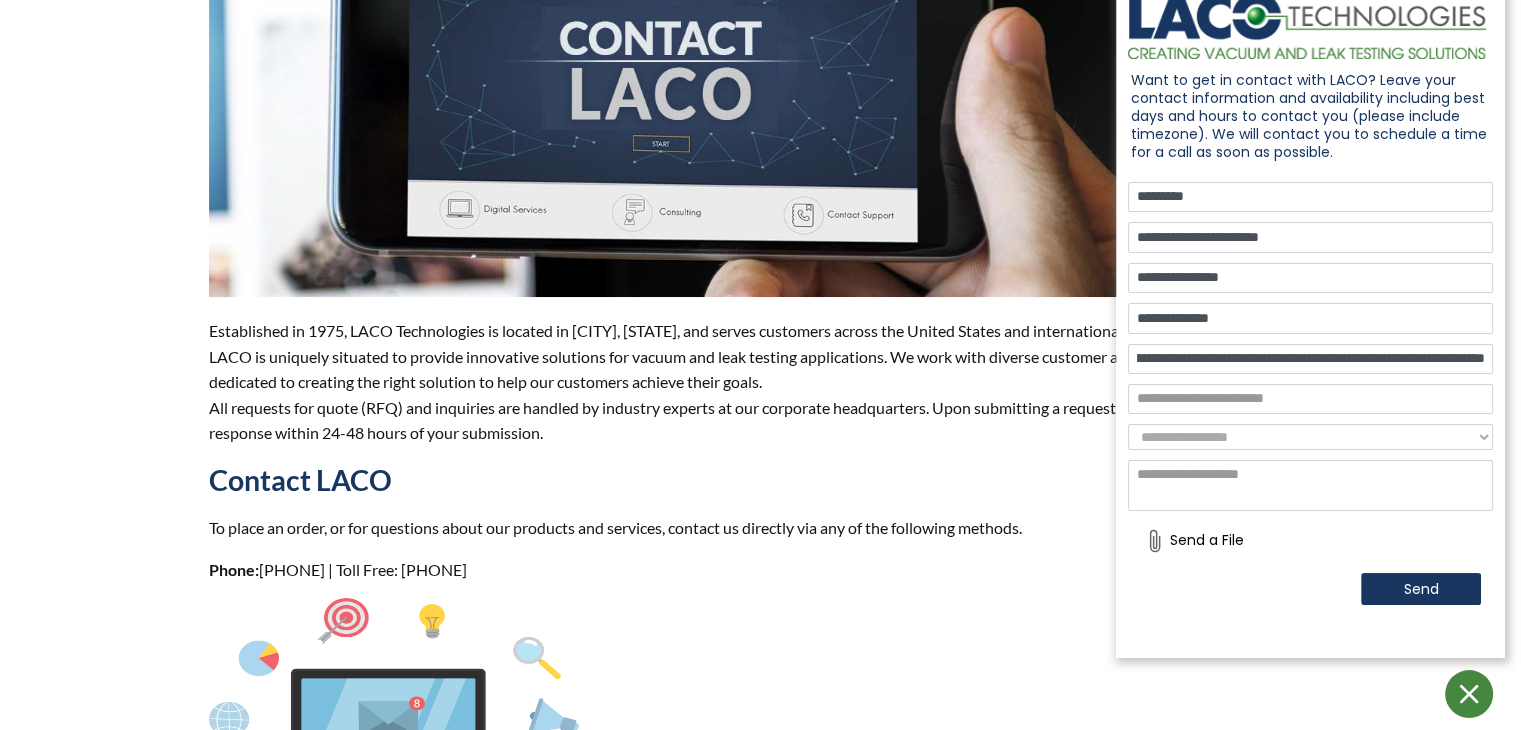 scroll, scrollTop: 0, scrollLeft: 0, axis: both 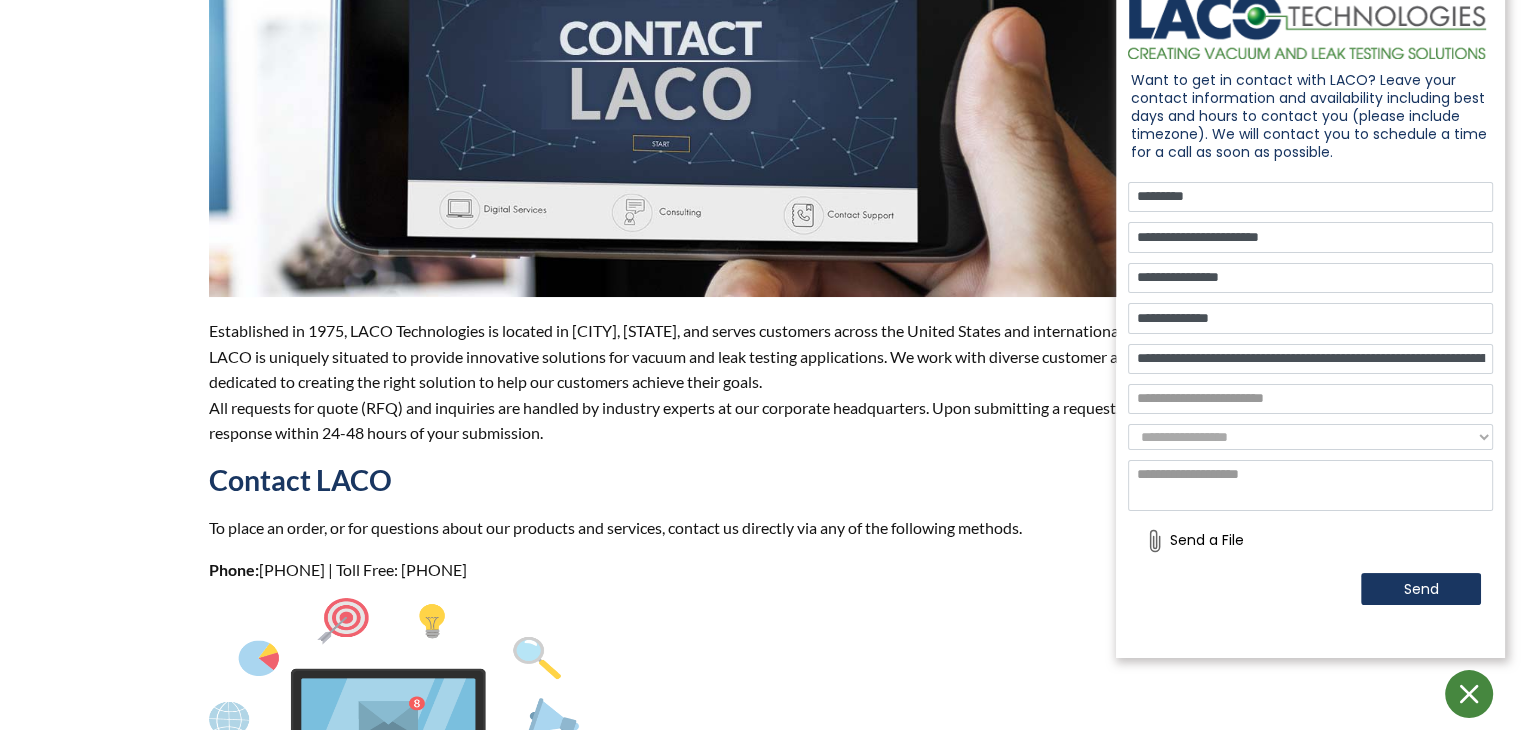 click at bounding box center (1310, 399) 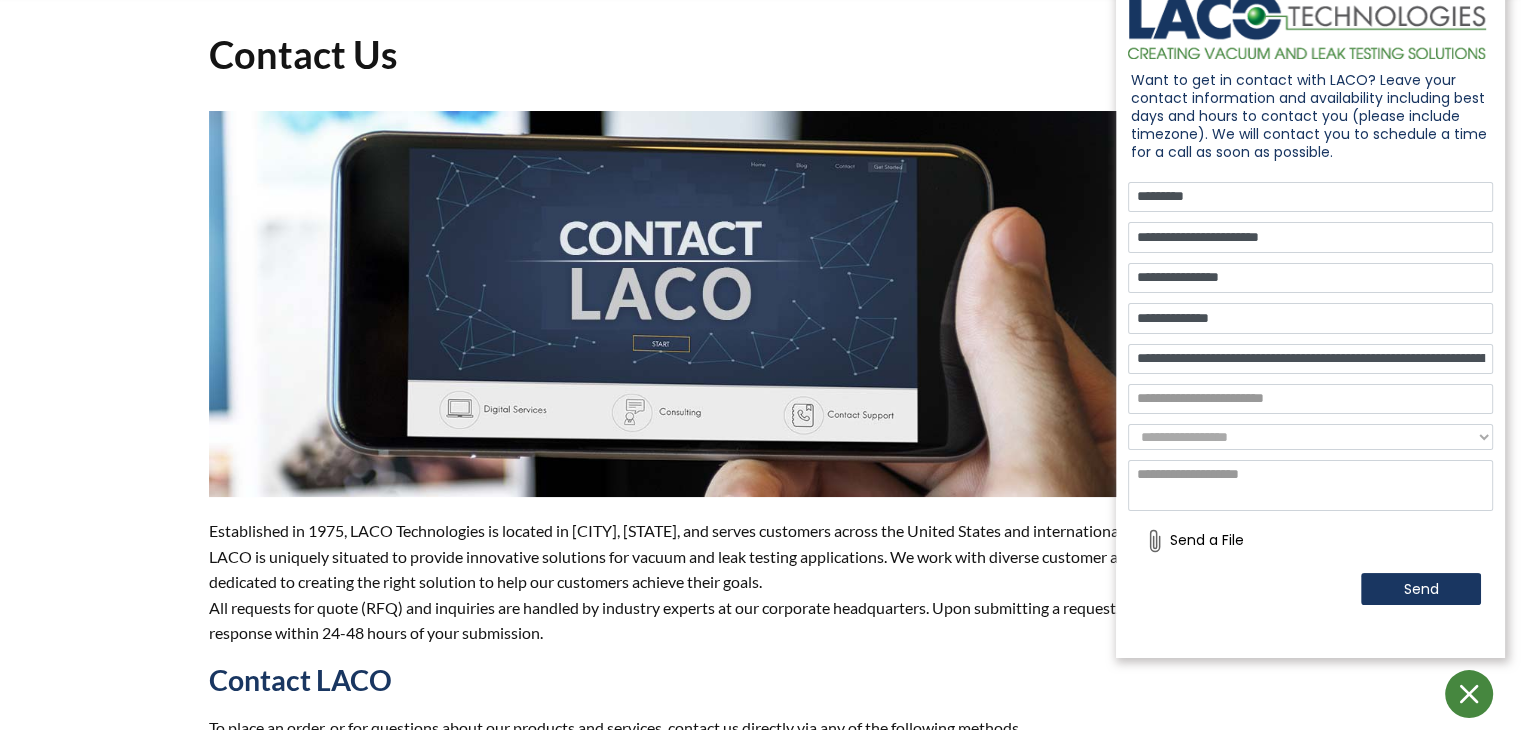 scroll, scrollTop: 0, scrollLeft: 0, axis: both 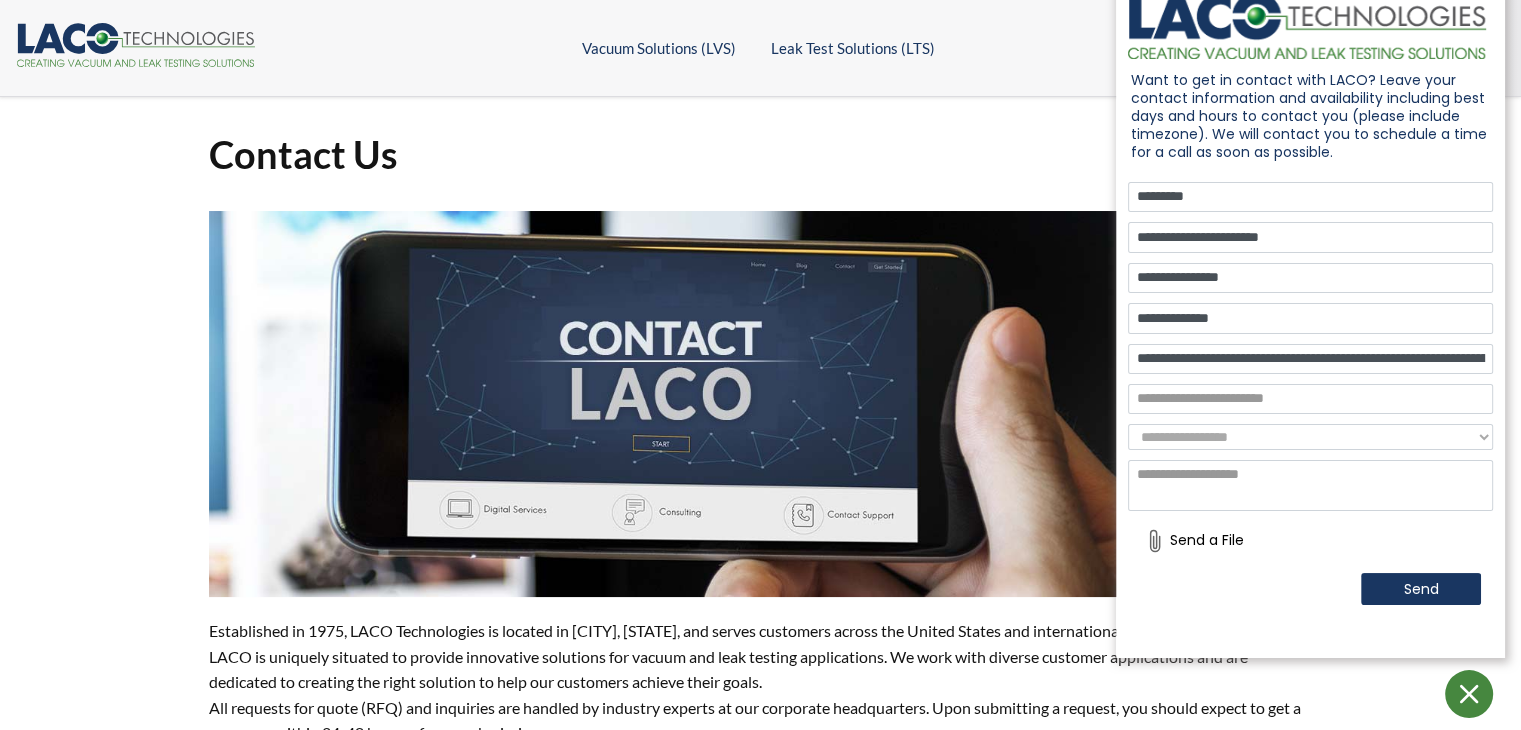 click on "**********" at bounding box center [1310, 437] 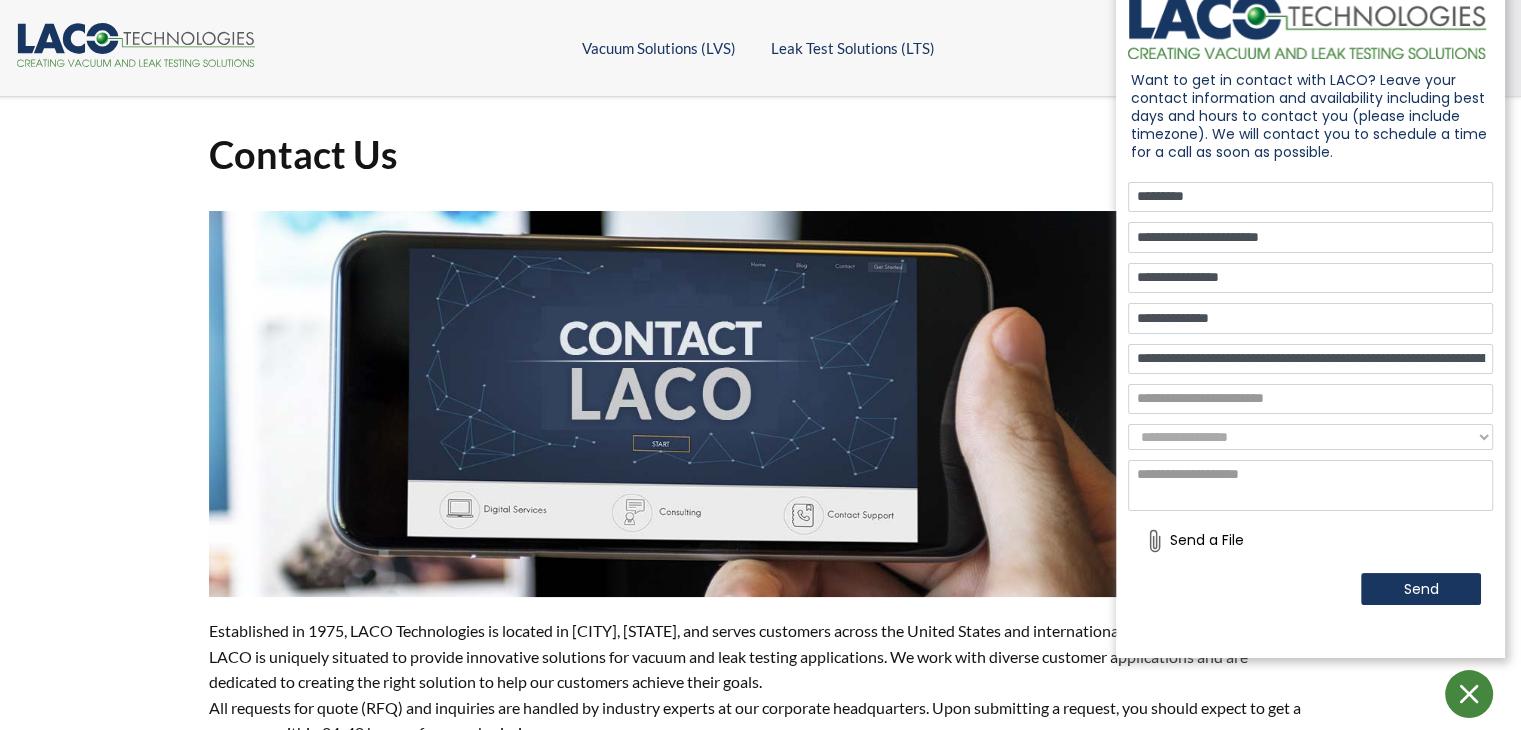 select on "**********" 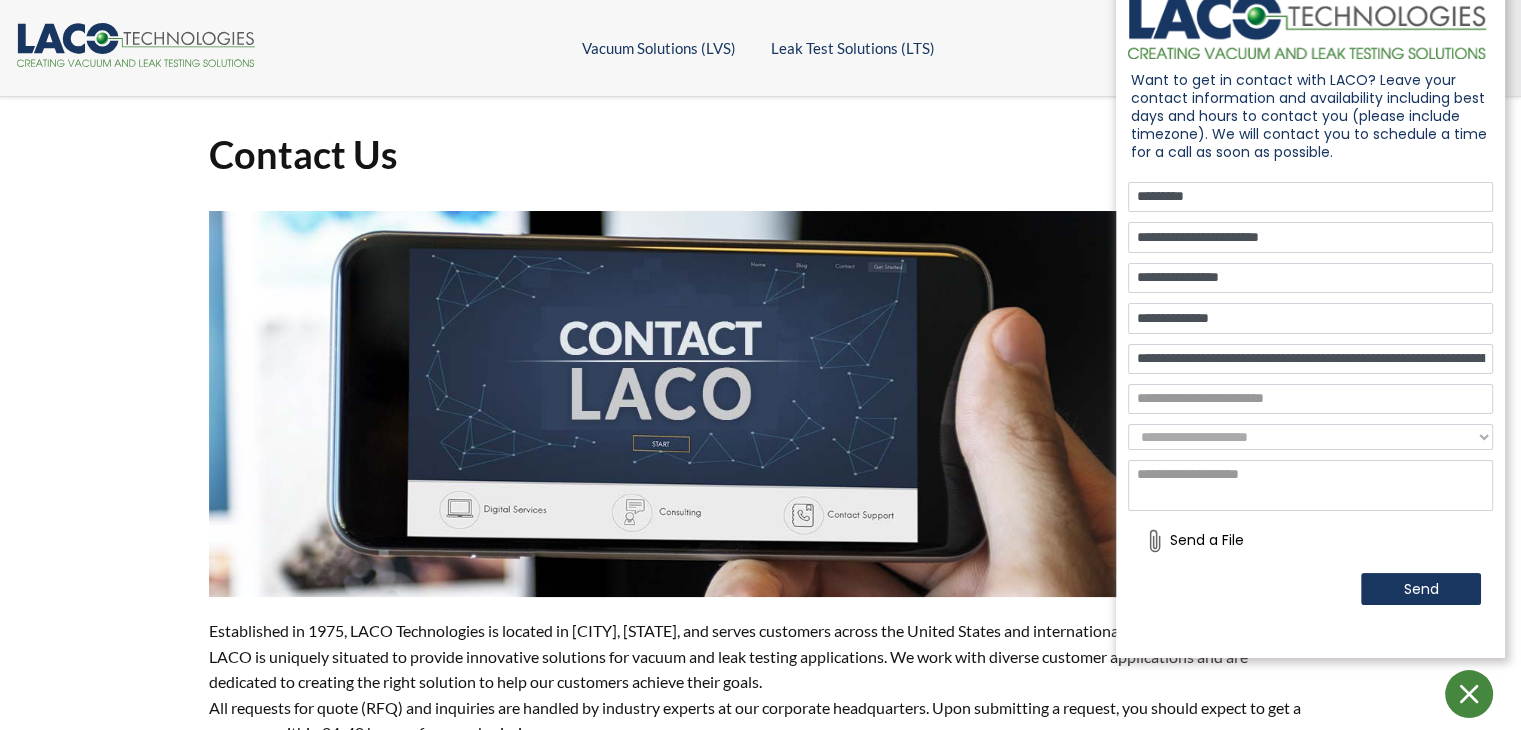 click on "**********" at bounding box center (1310, 437) 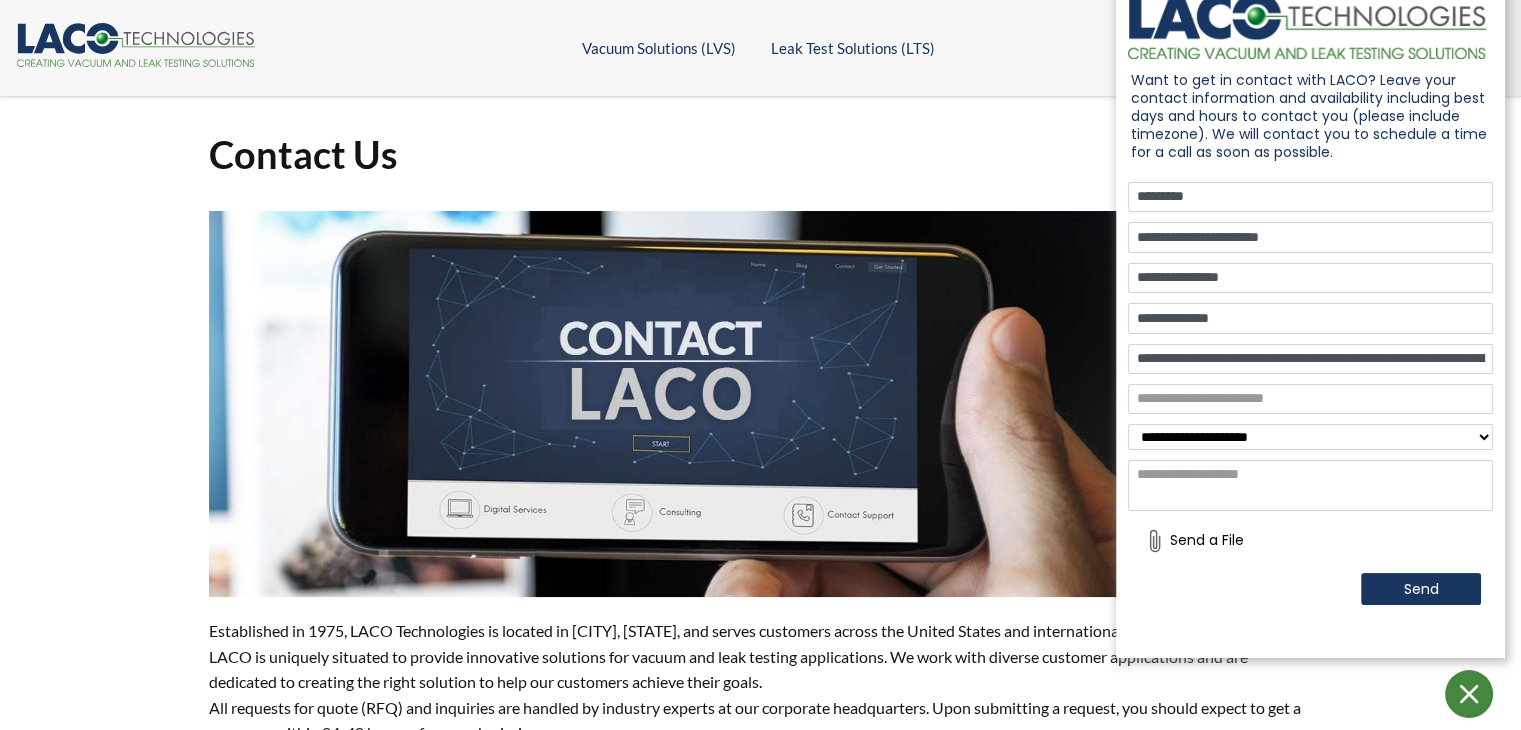 click at bounding box center (1310, 399) 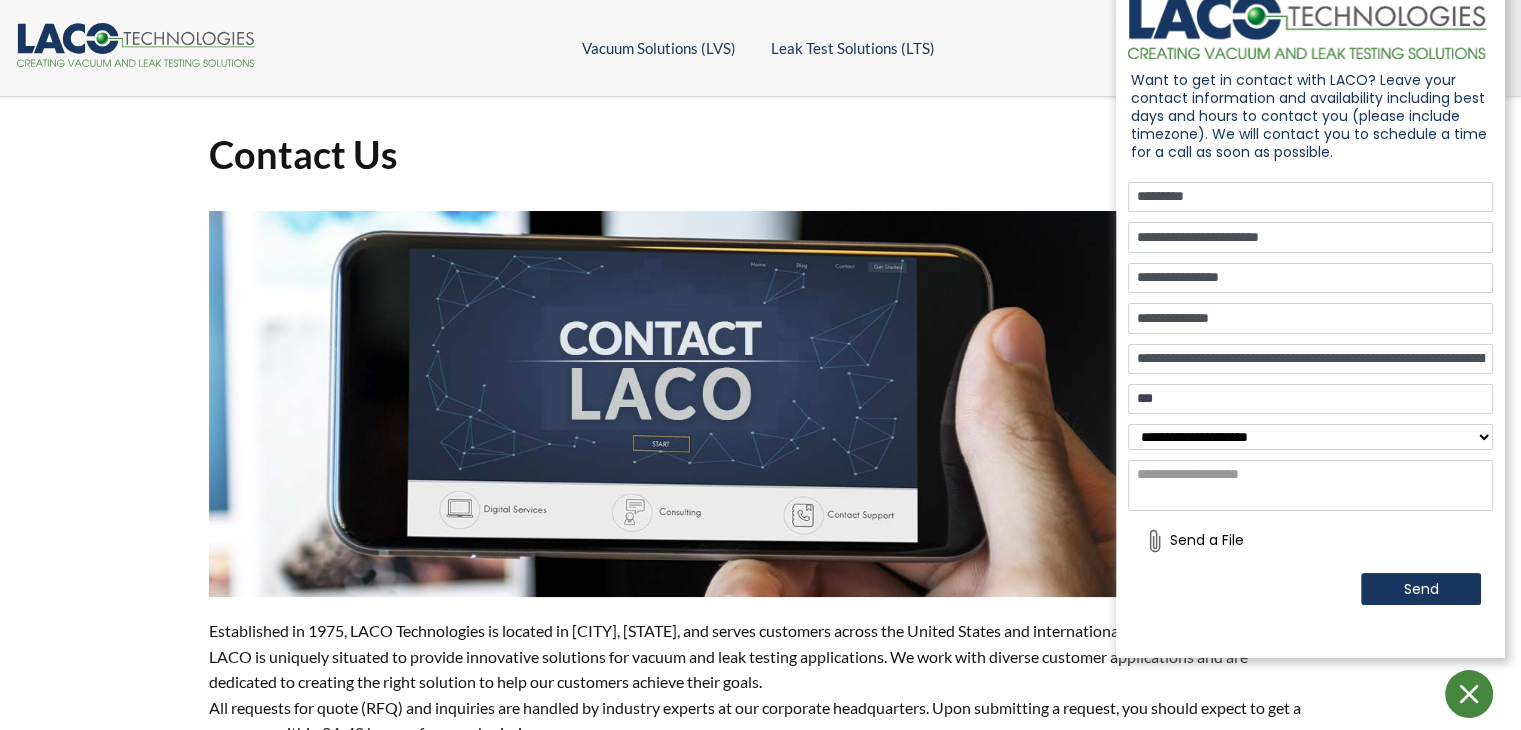 click on "Send" at bounding box center (1310, 595) 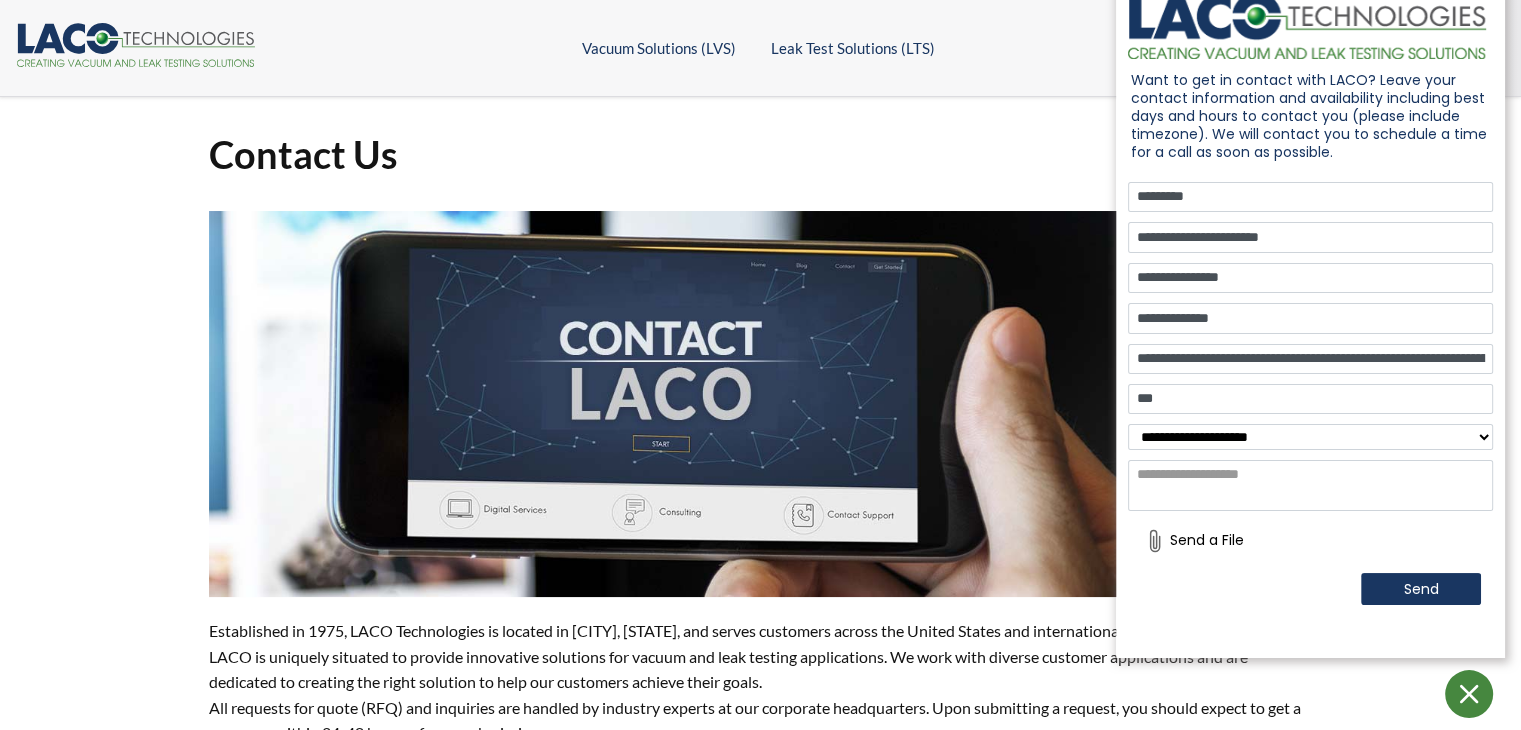click at bounding box center (1310, 486) 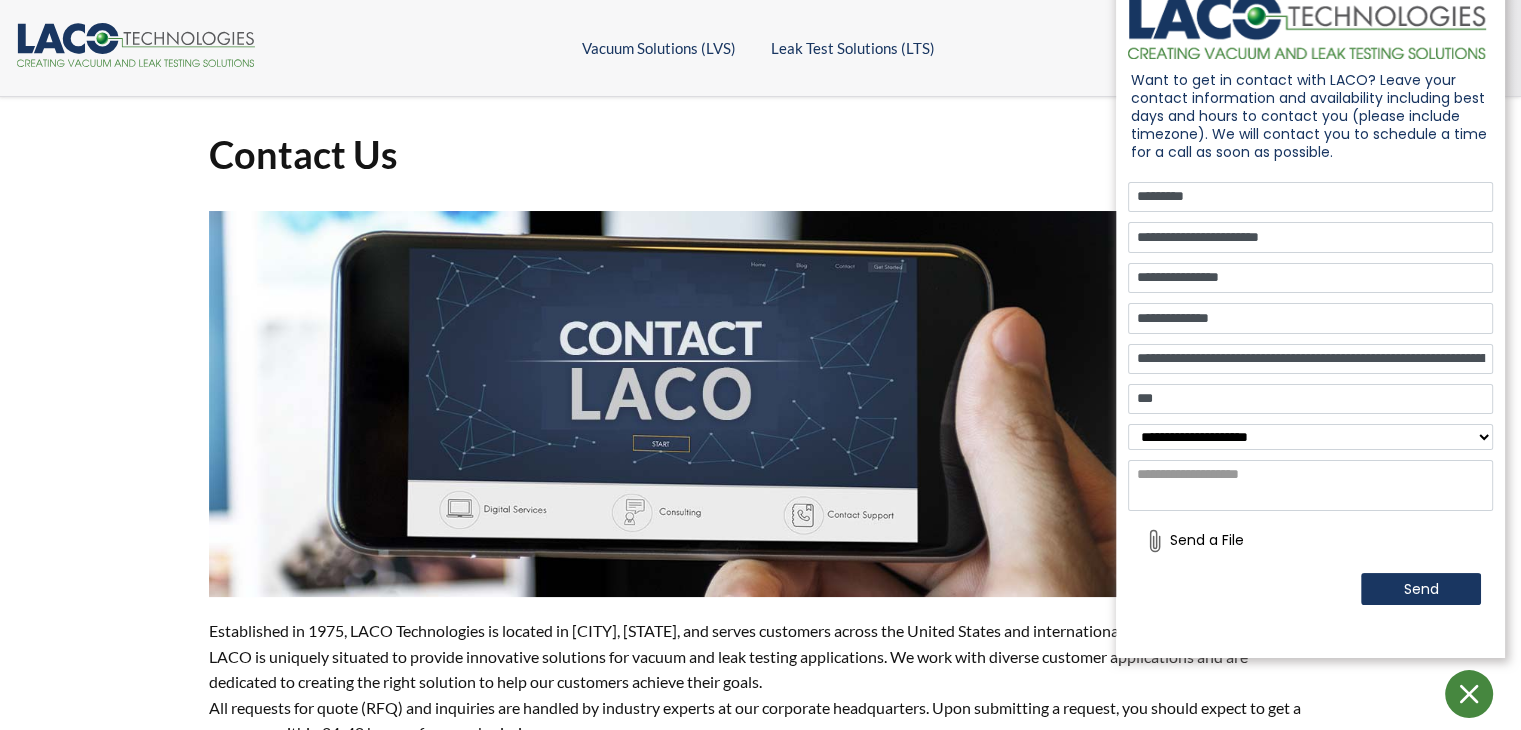 paste on "**********" 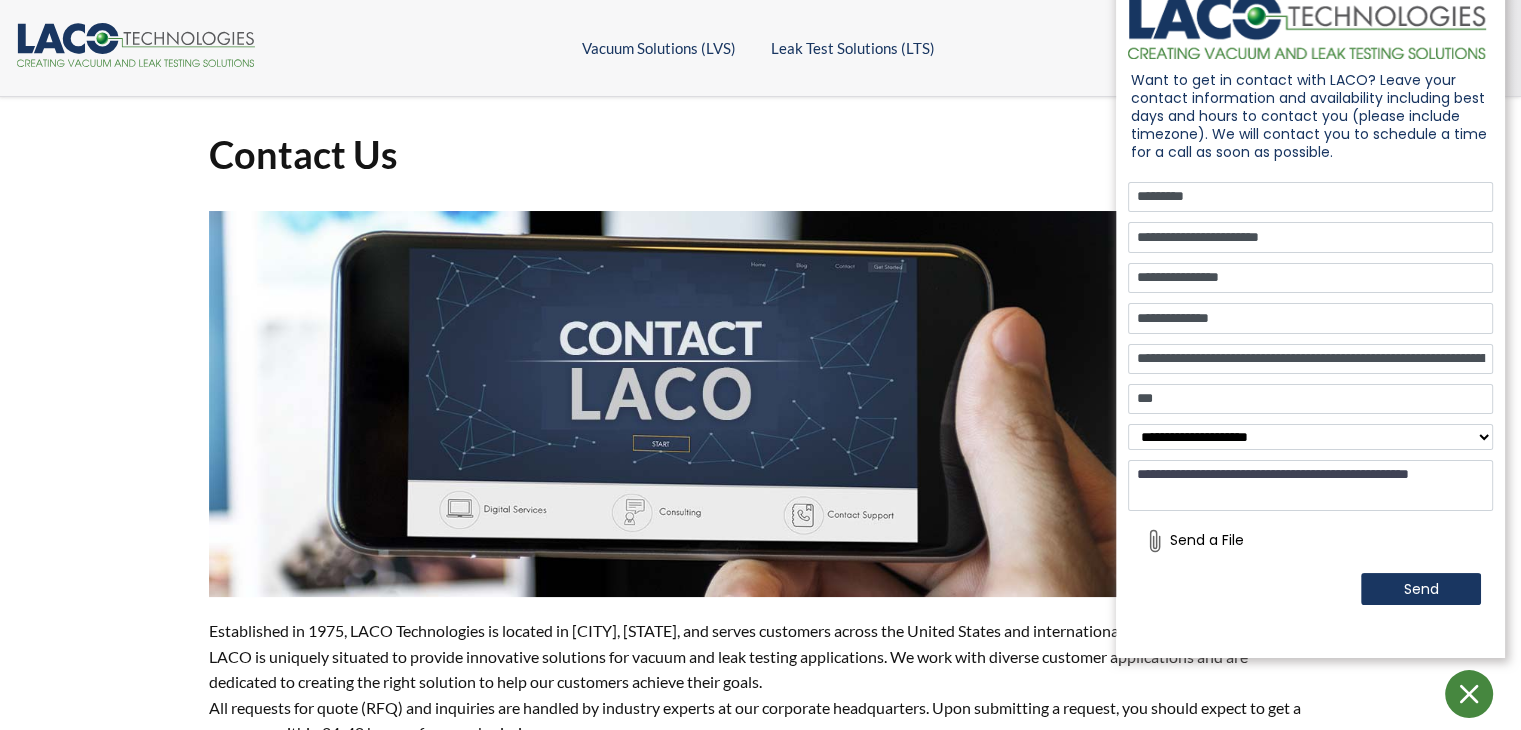 type on "**********" 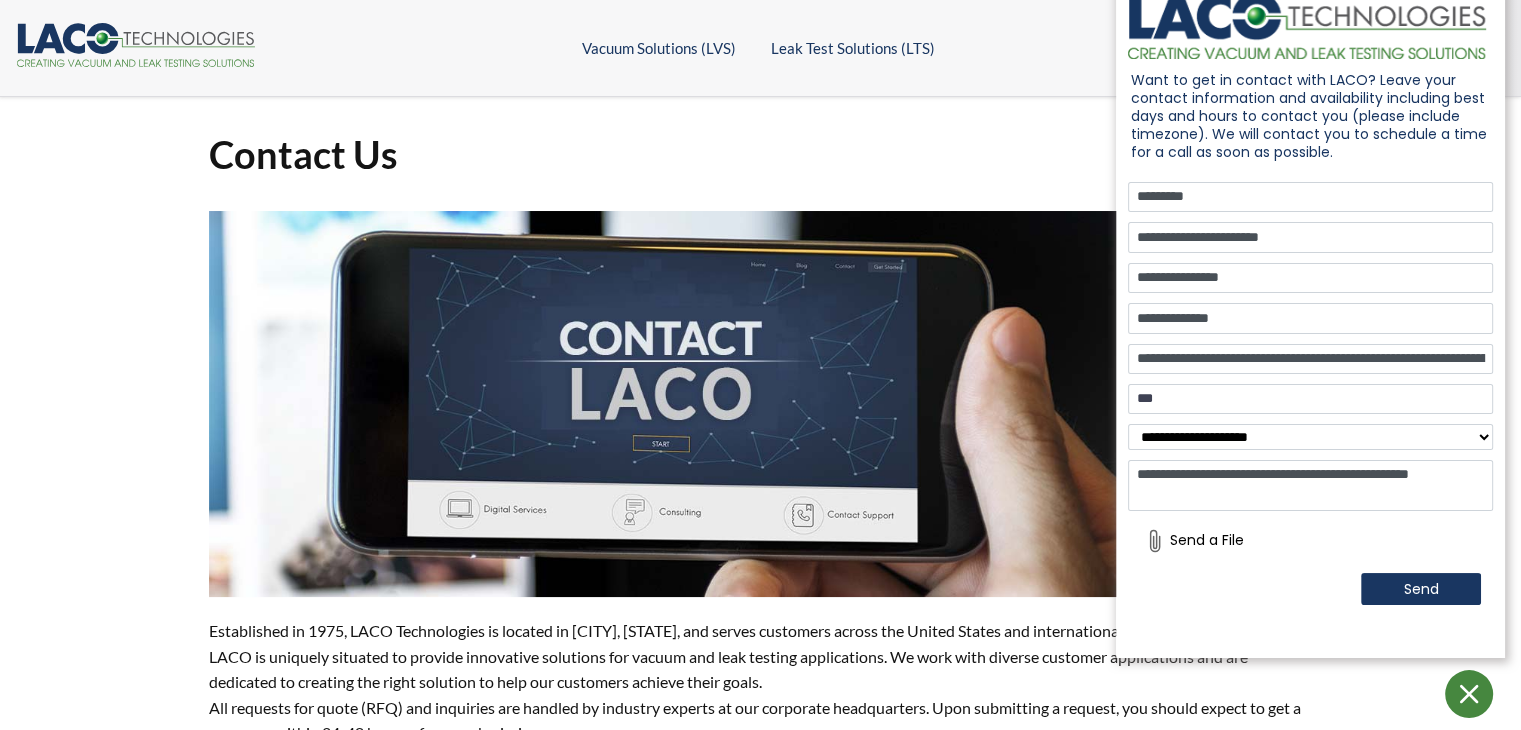 click on "**" at bounding box center (1310, 399) 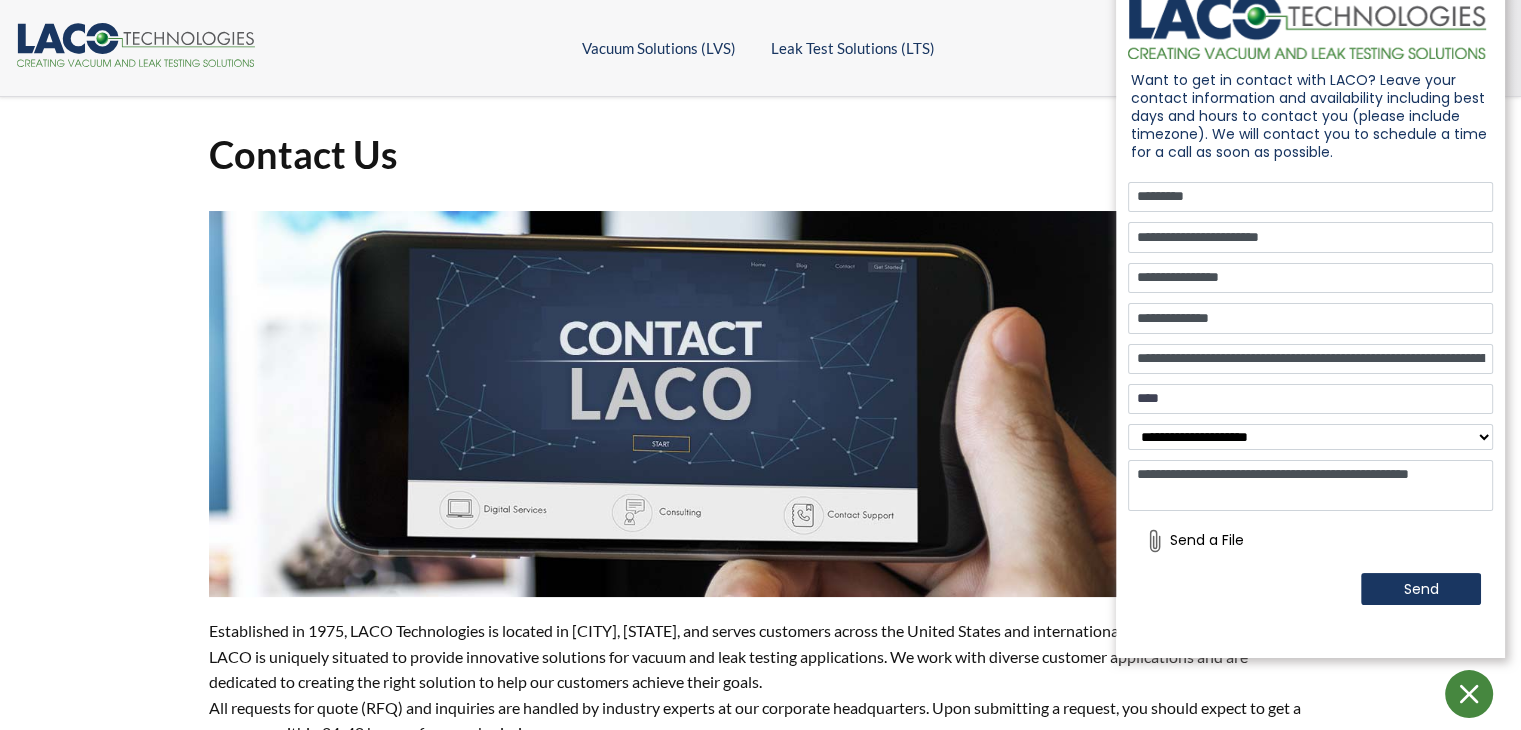 type on "*****" 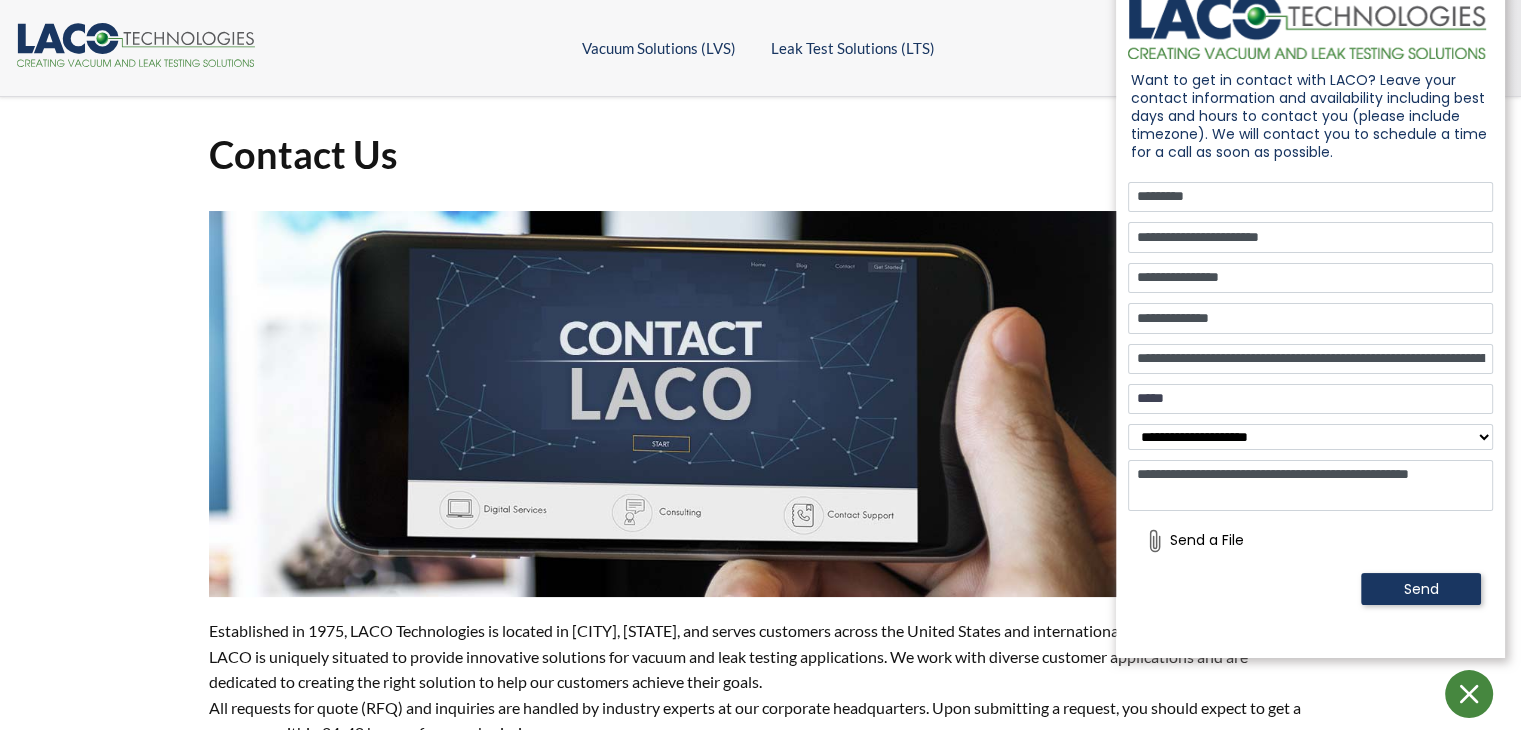 click on "Send" at bounding box center [1421, 589] 